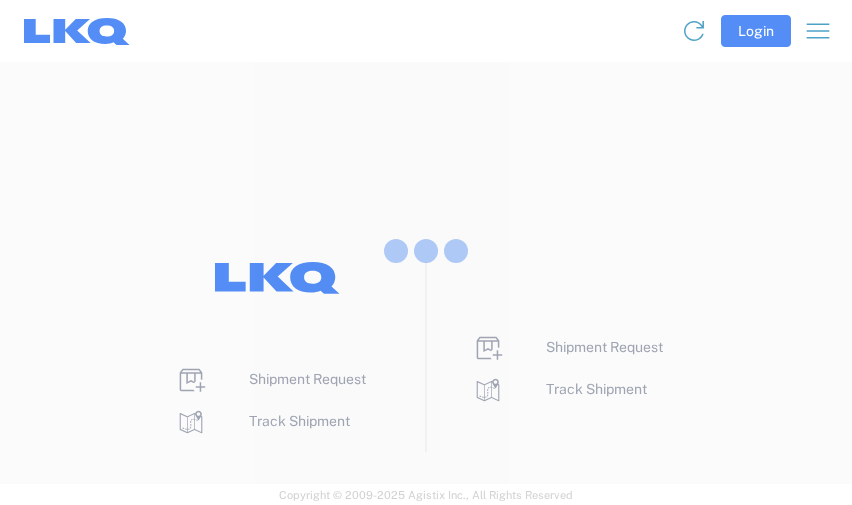 scroll, scrollTop: 0, scrollLeft: 0, axis: both 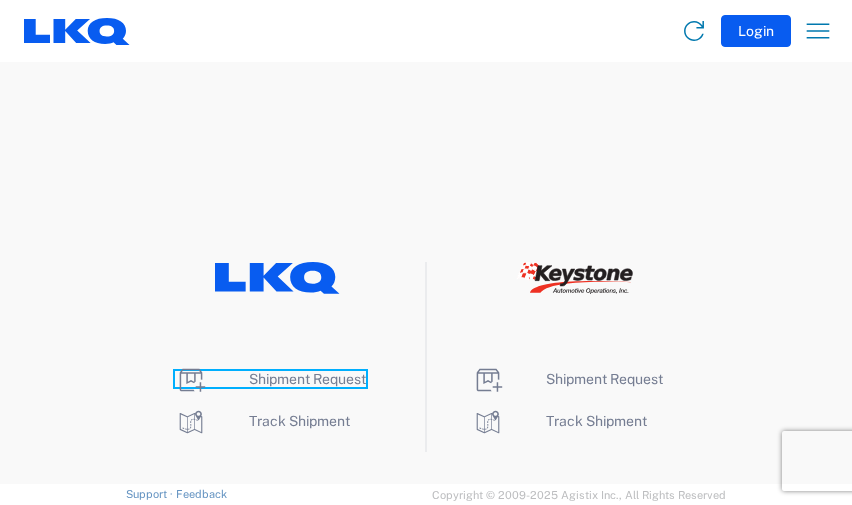 click on "Shipment Request" 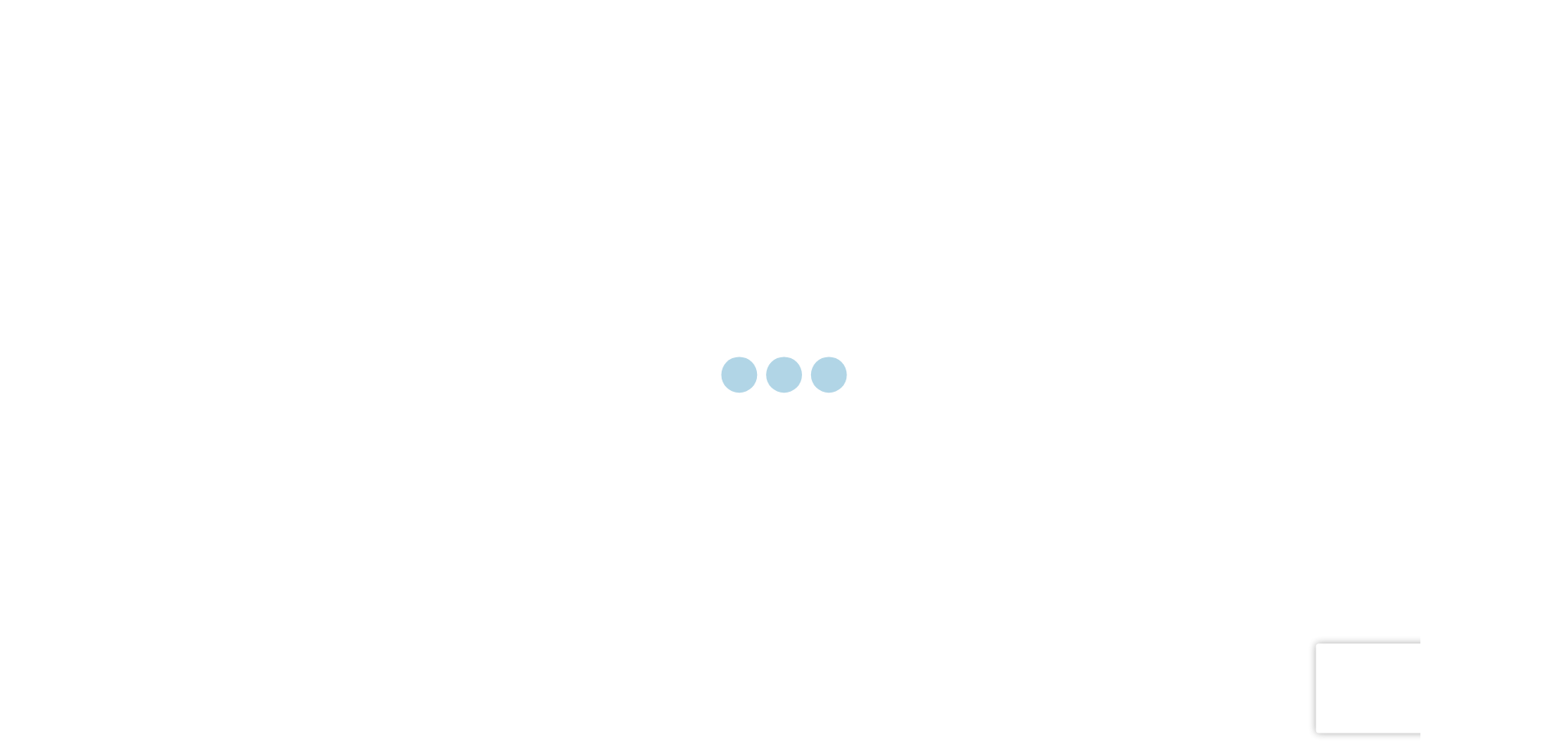 scroll, scrollTop: 0, scrollLeft: 0, axis: both 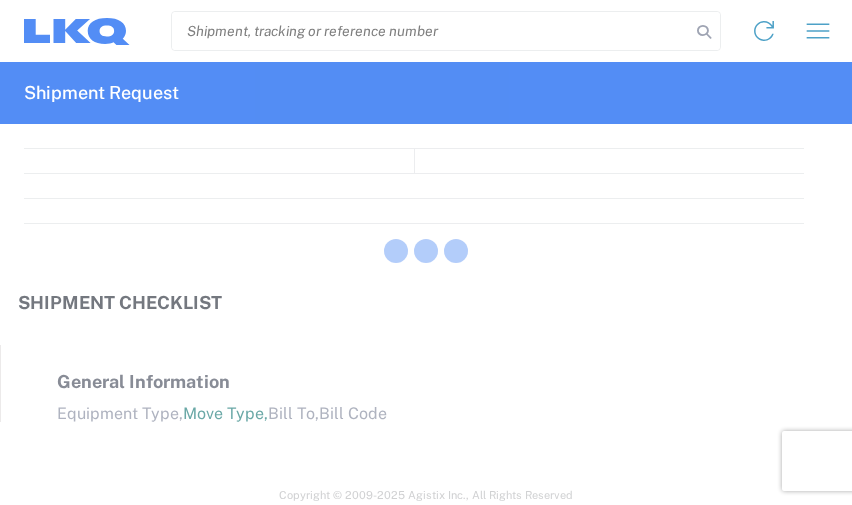 select on "FULL" 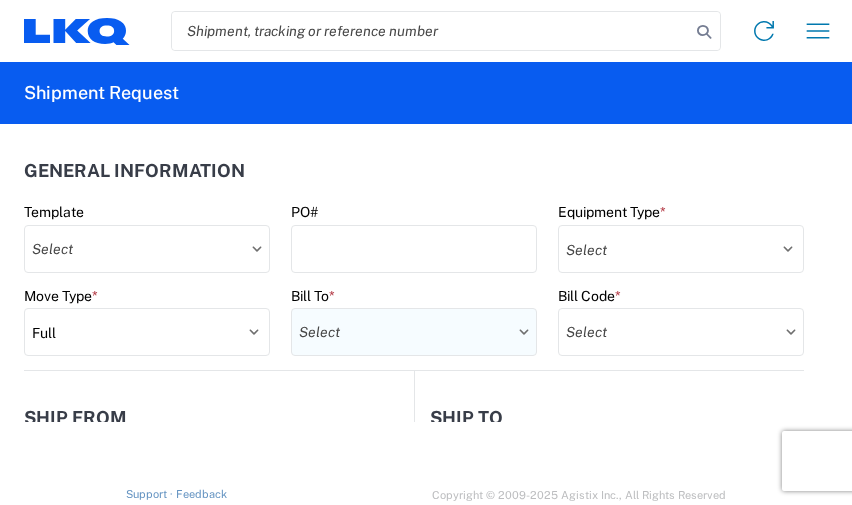 select on "LBS" 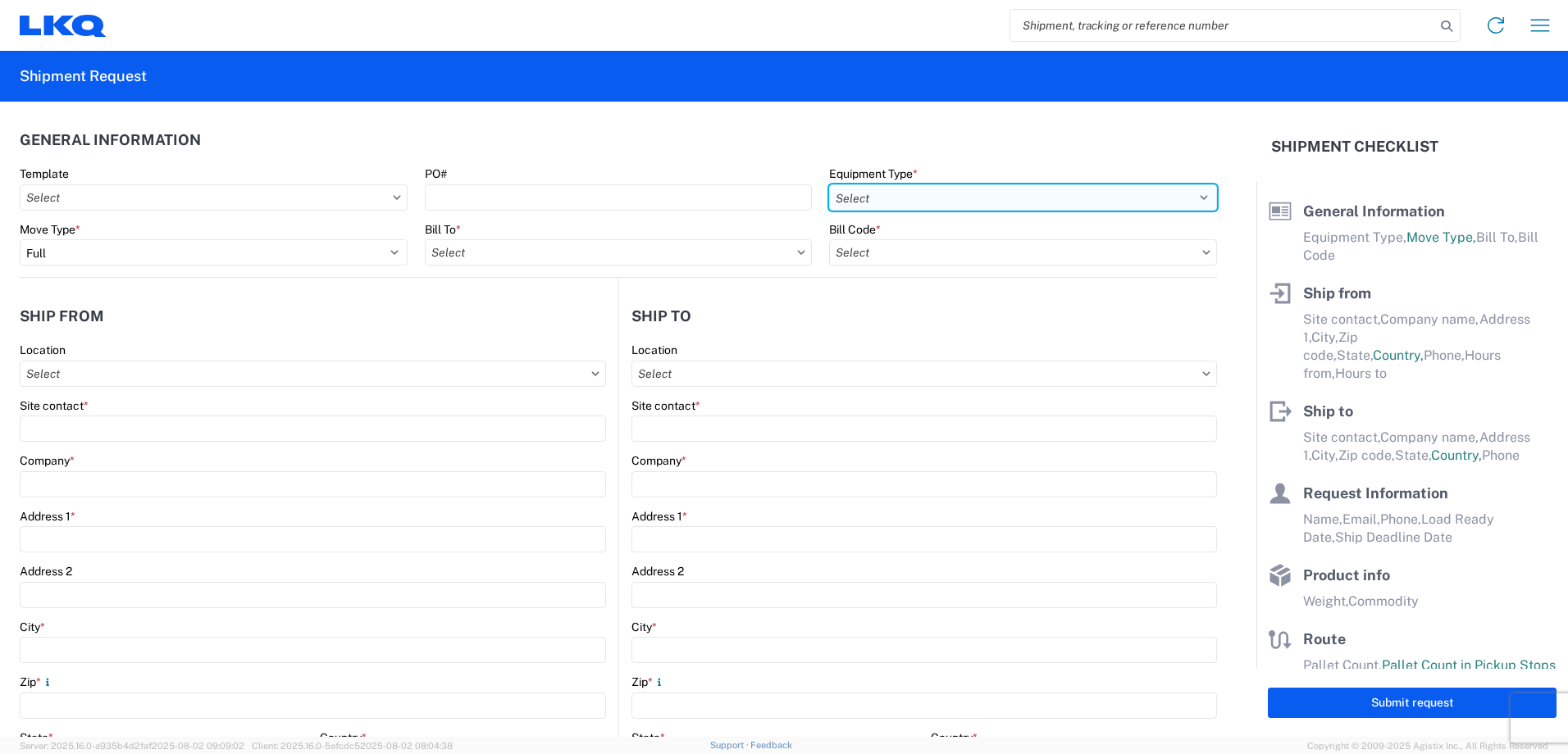 click on "Select 53’ Dry Van Flatbed Dropdeck (van) Lowboy (flatbed) Rail" at bounding box center (1023, 198) 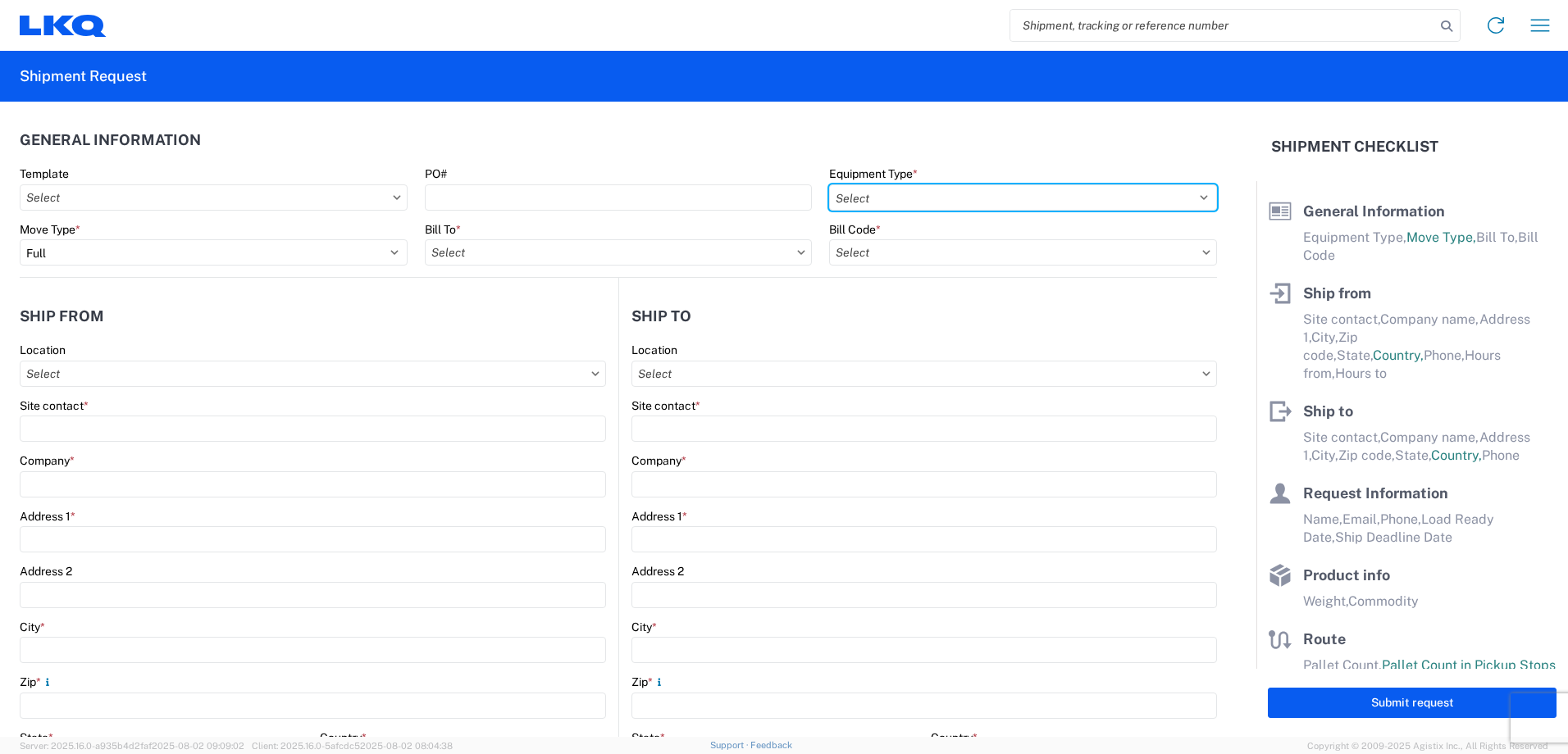 select on "STDV" 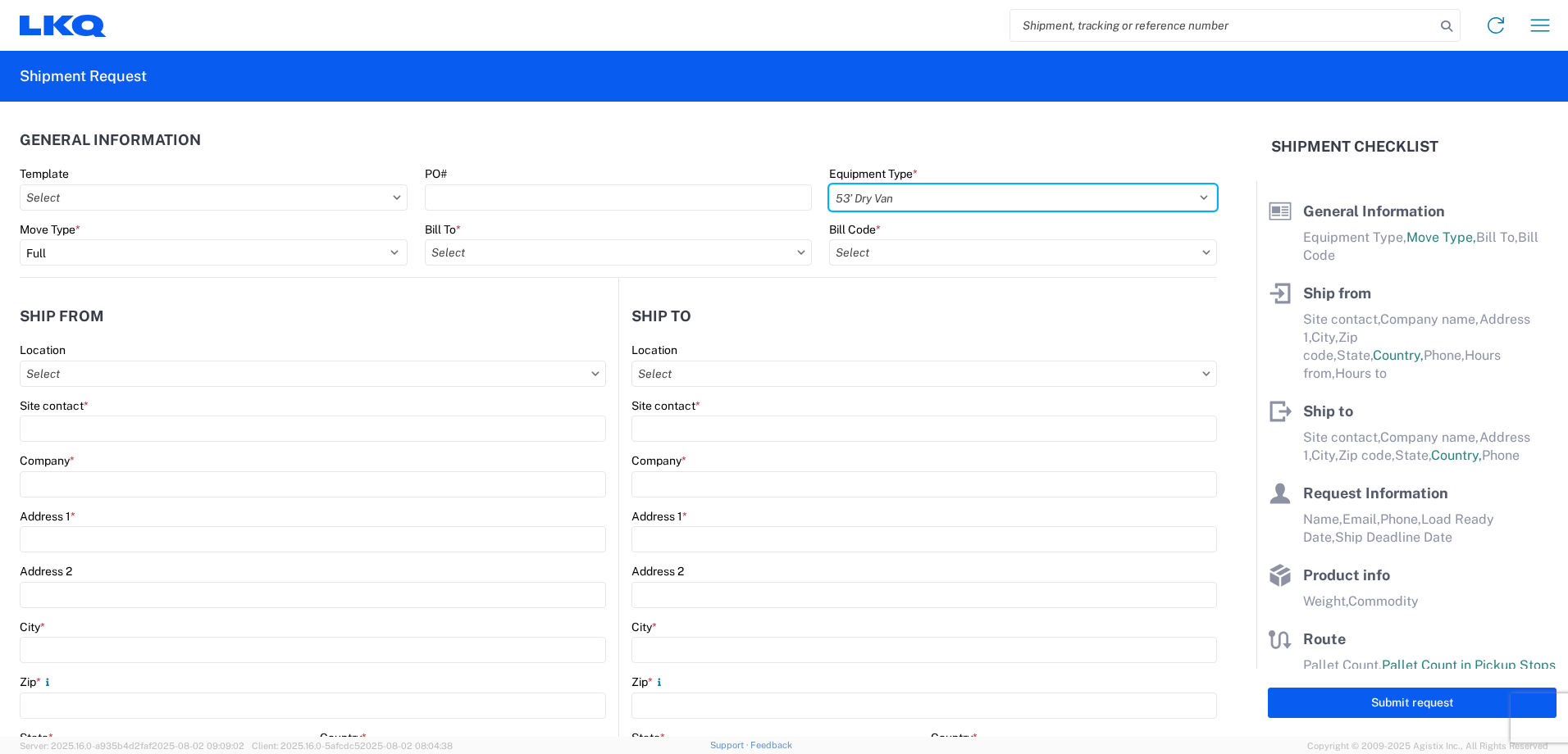 click on "Select 53’ Dry Van Flatbed Dropdeck (van) Lowboy (flatbed) Rail" at bounding box center (1023, 198) 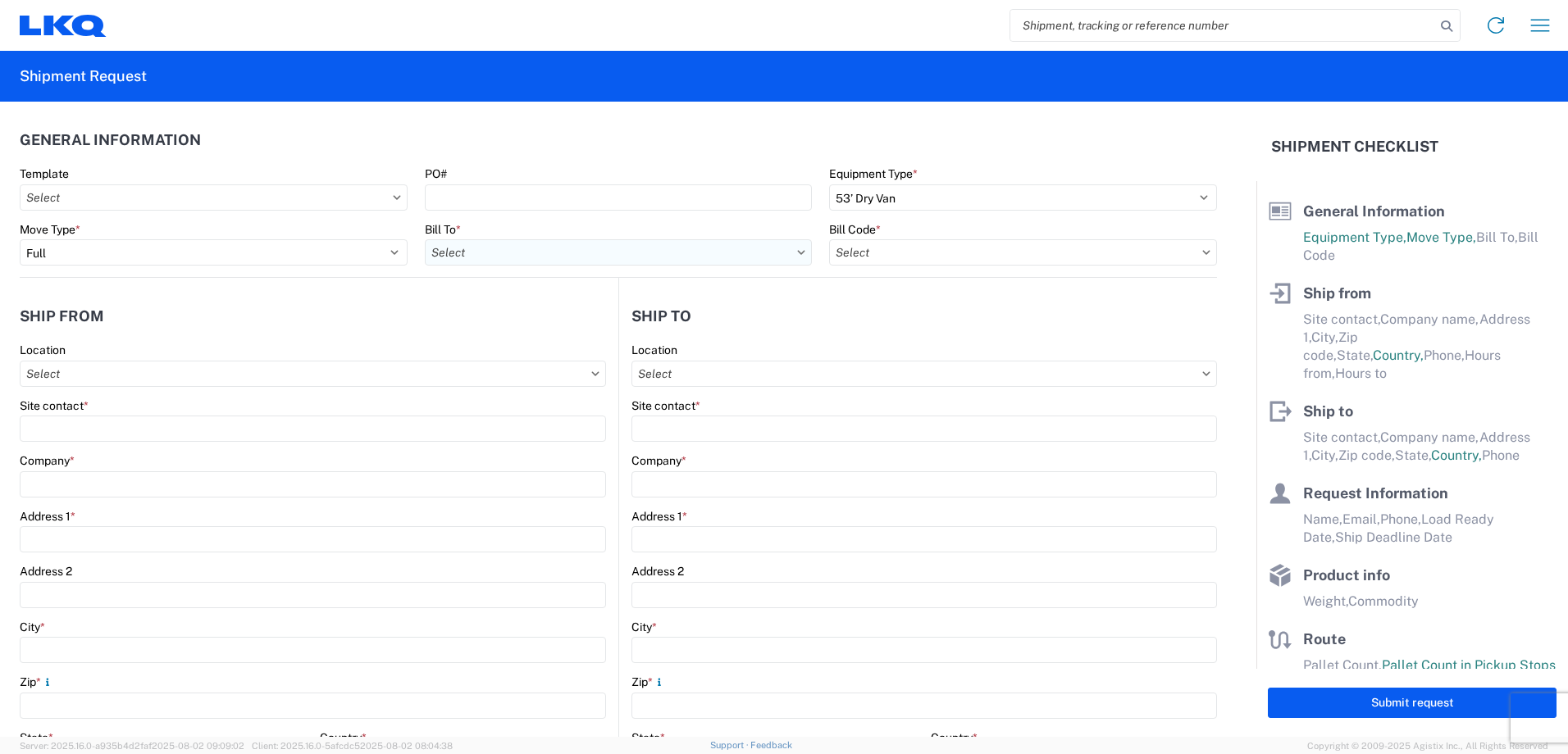 click on "Bill To  *" at bounding box center [618, 252] 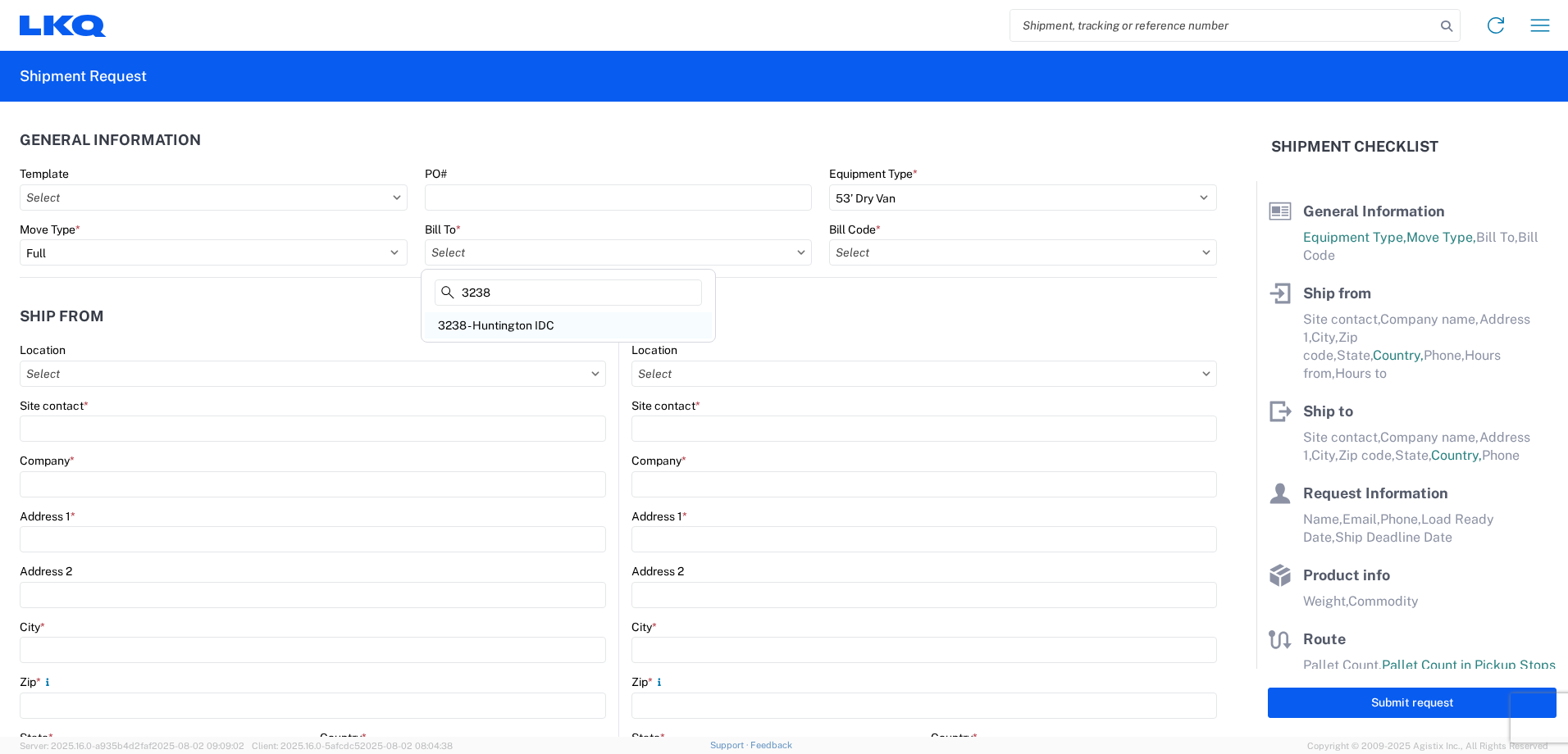 type on "3238" 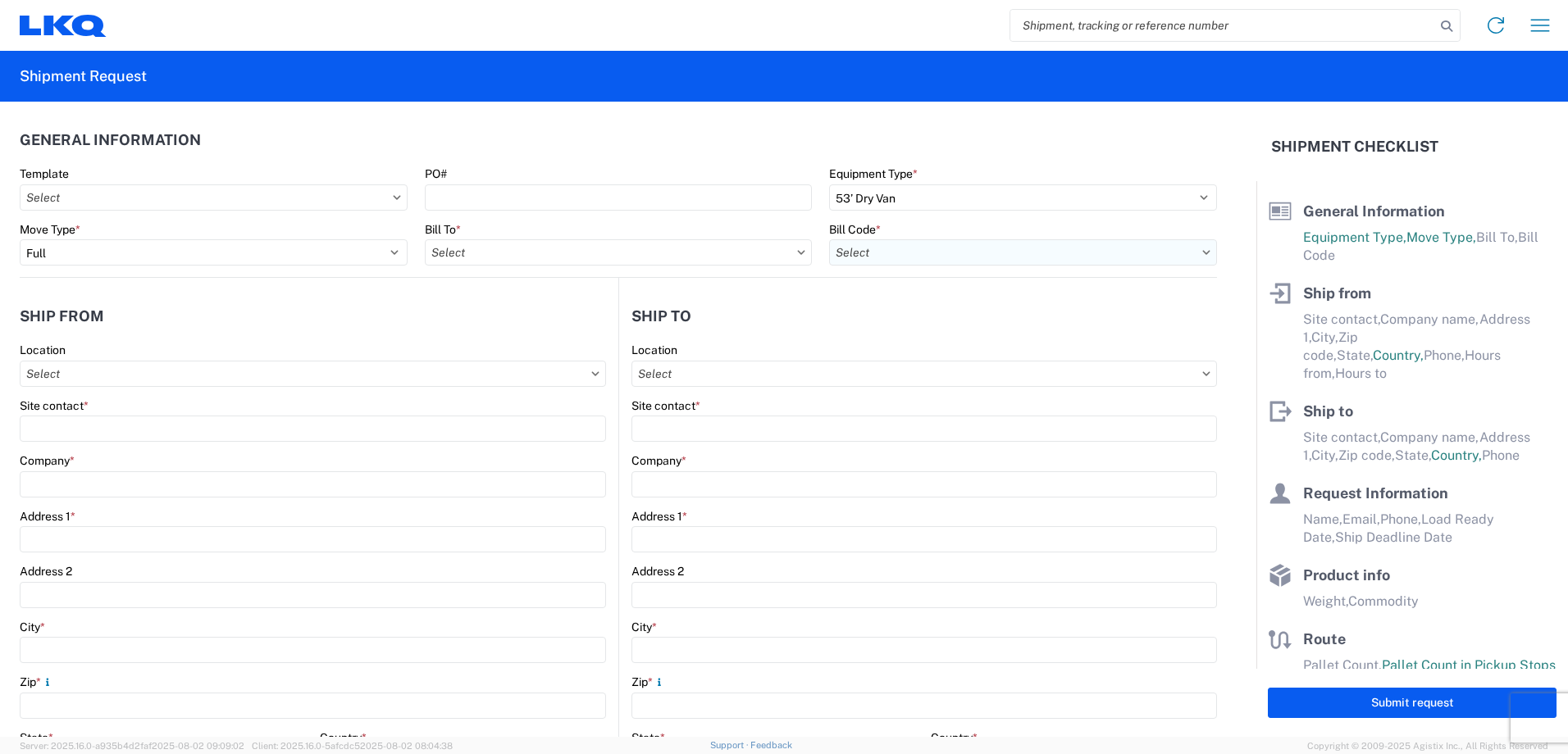 type on "3238 - Huntington IDC" 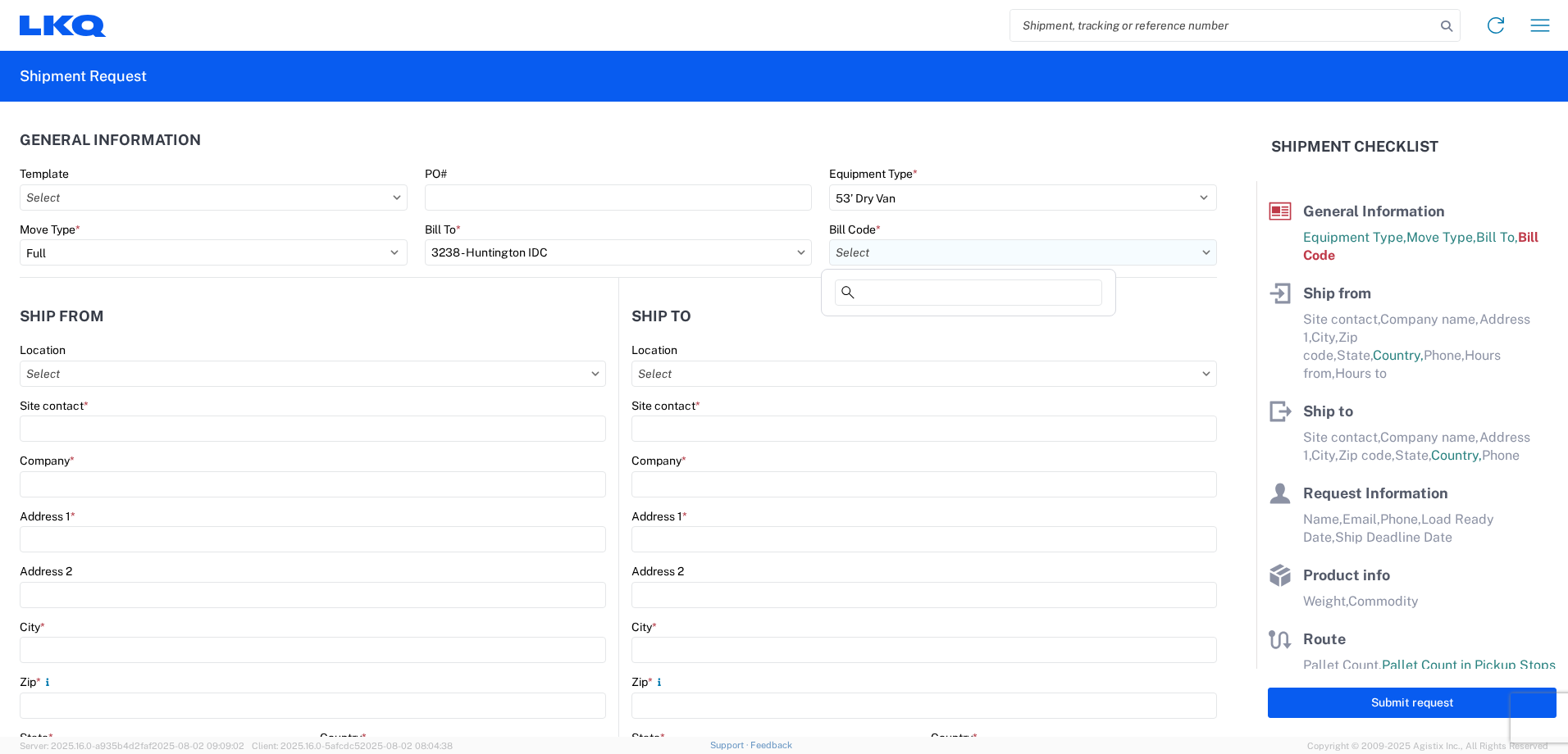 click on "Bill Code  *" at bounding box center (1023, 252) 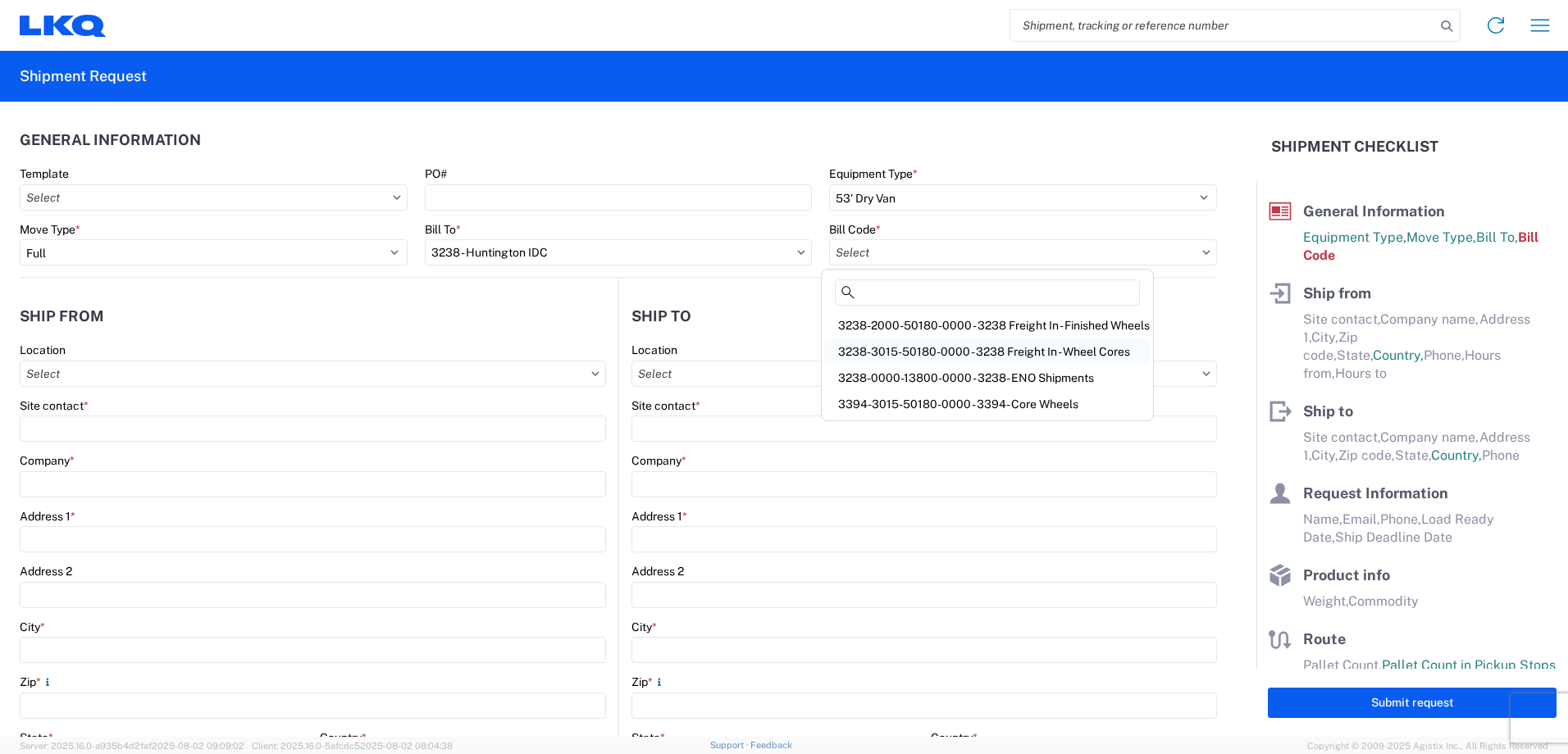 click on "3238-3015-50180-0000 - 3238 Freight In - Wheel Cores" 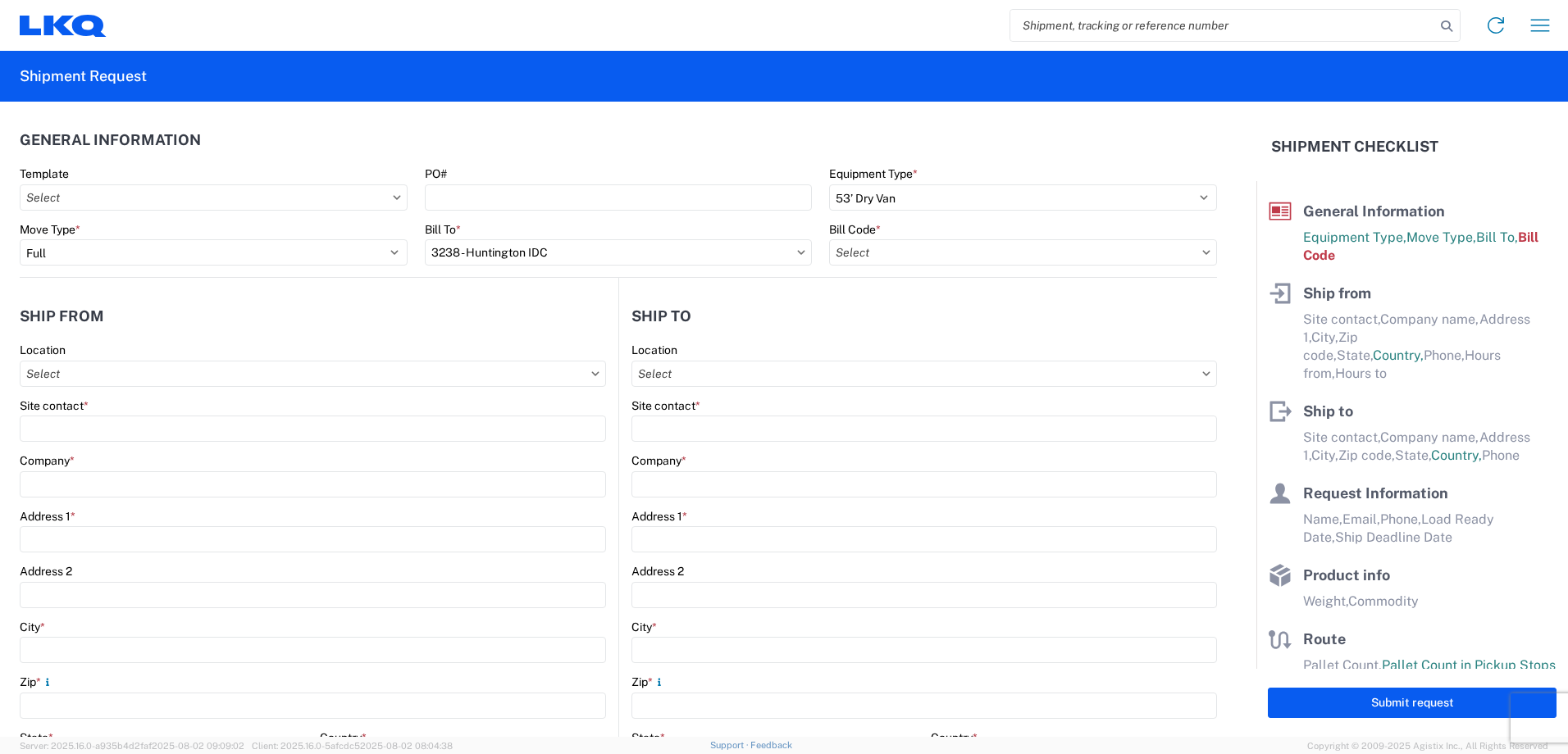 type on "3238-3015-50180-0000 - 3238 Freight In - Wheel Cores" 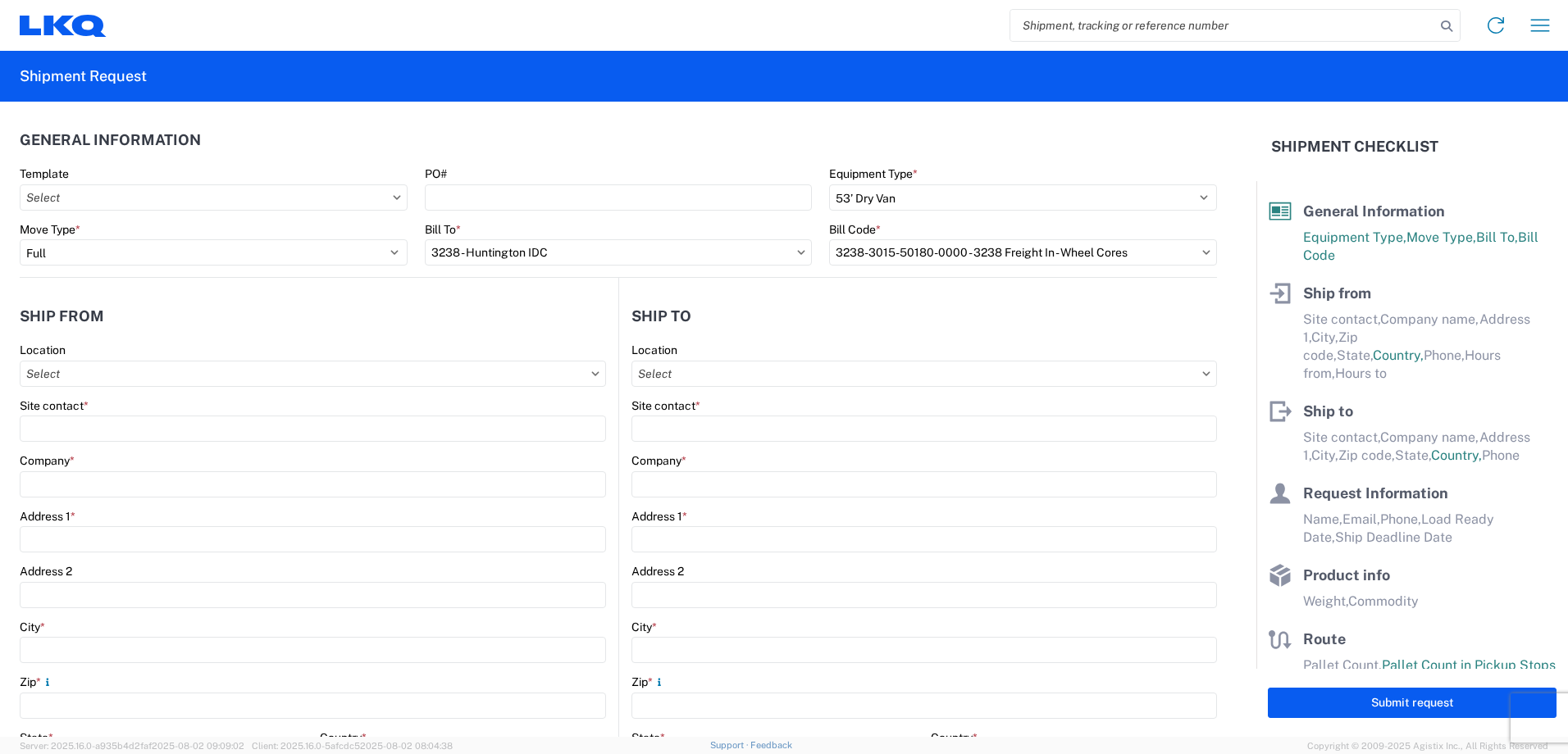 click on "Location" 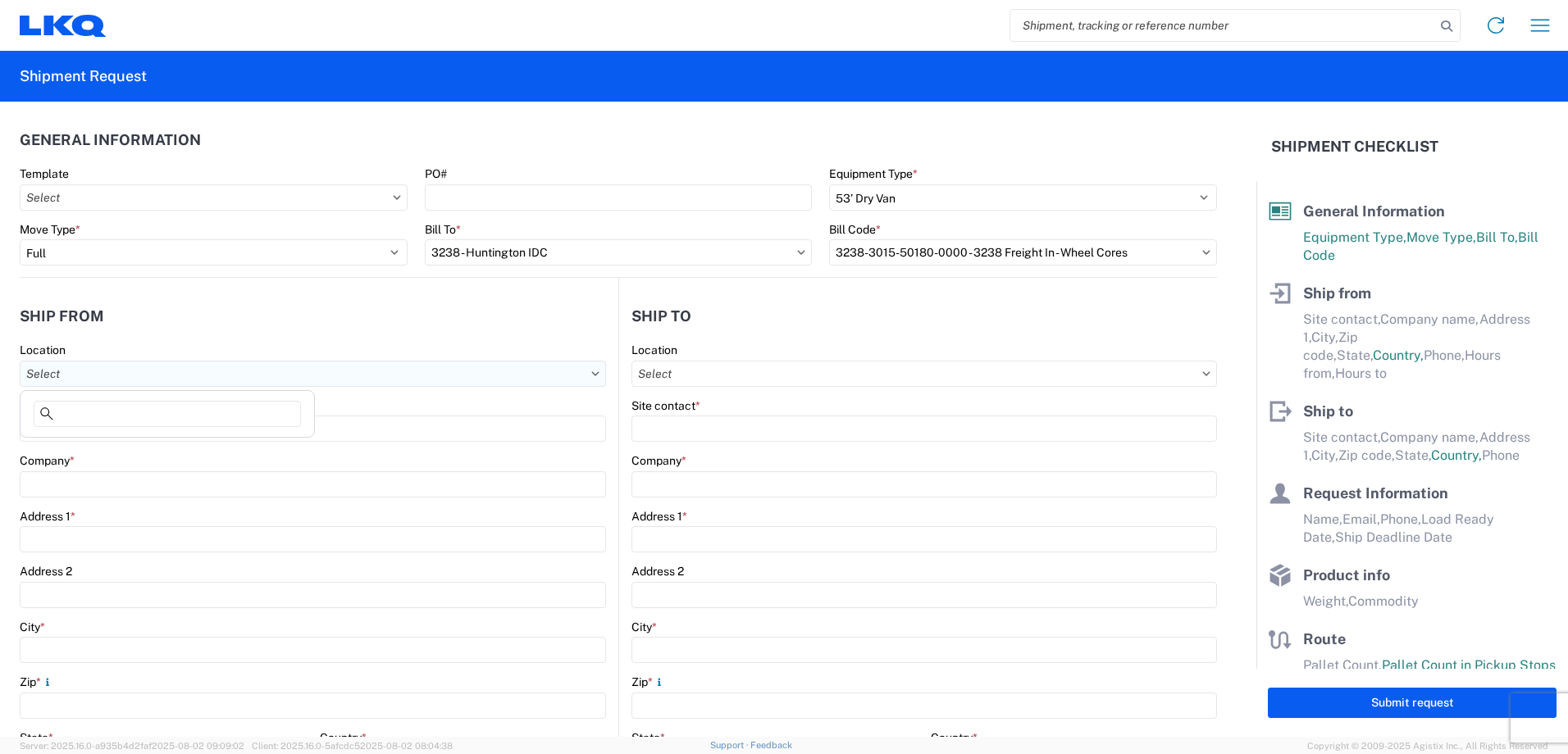 click on "Location" at bounding box center (312, 374) 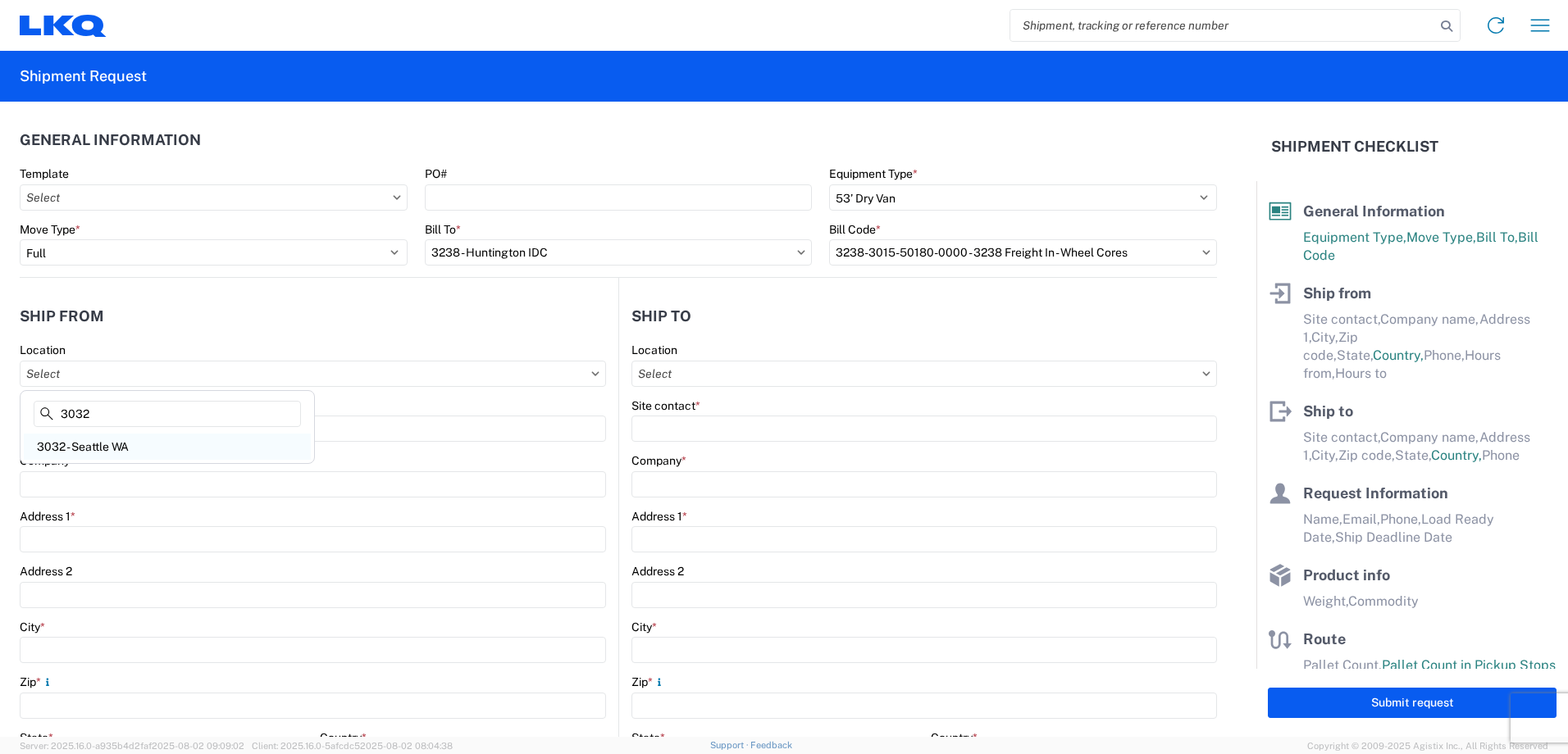 type on "3032" 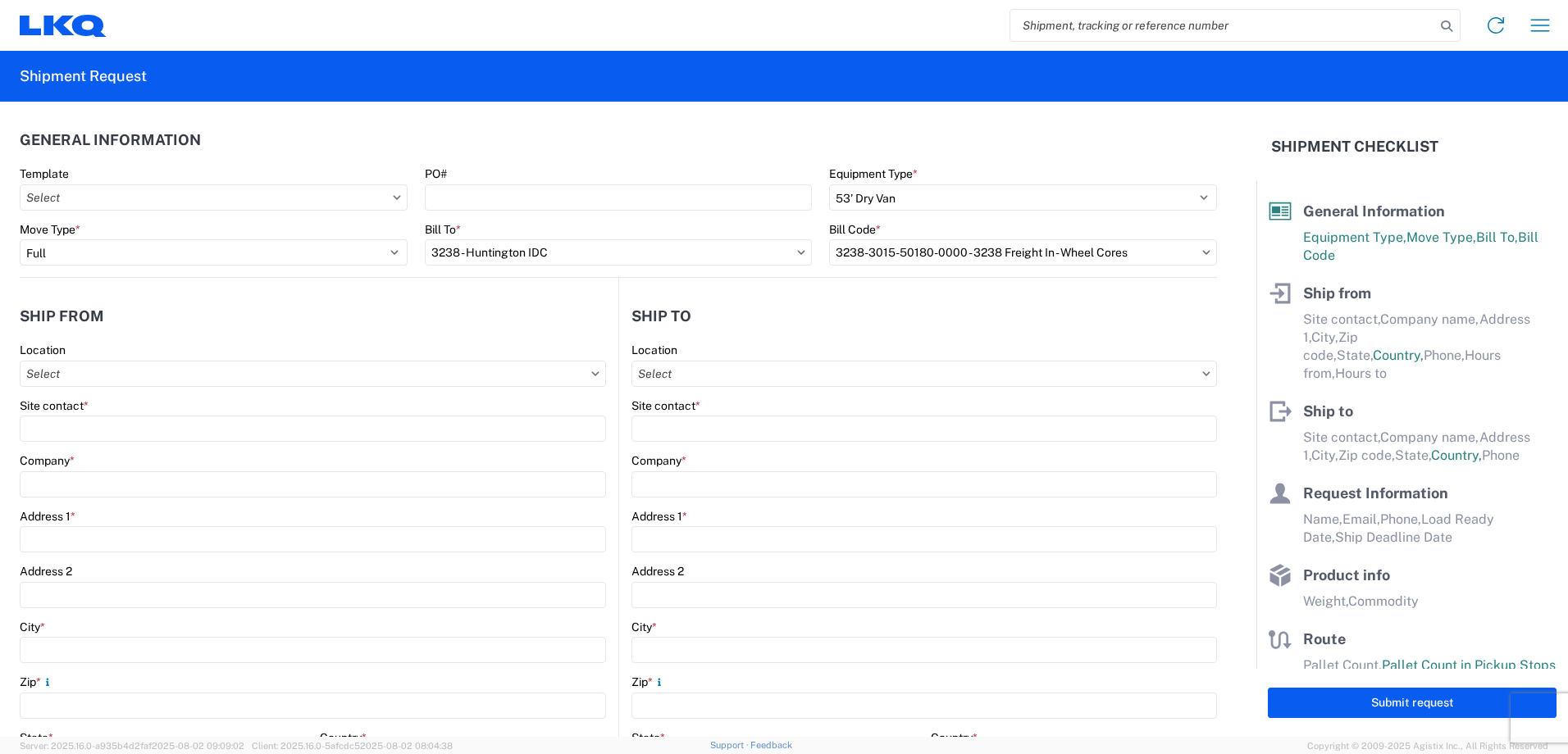 type on "3032 - Seattle WA" 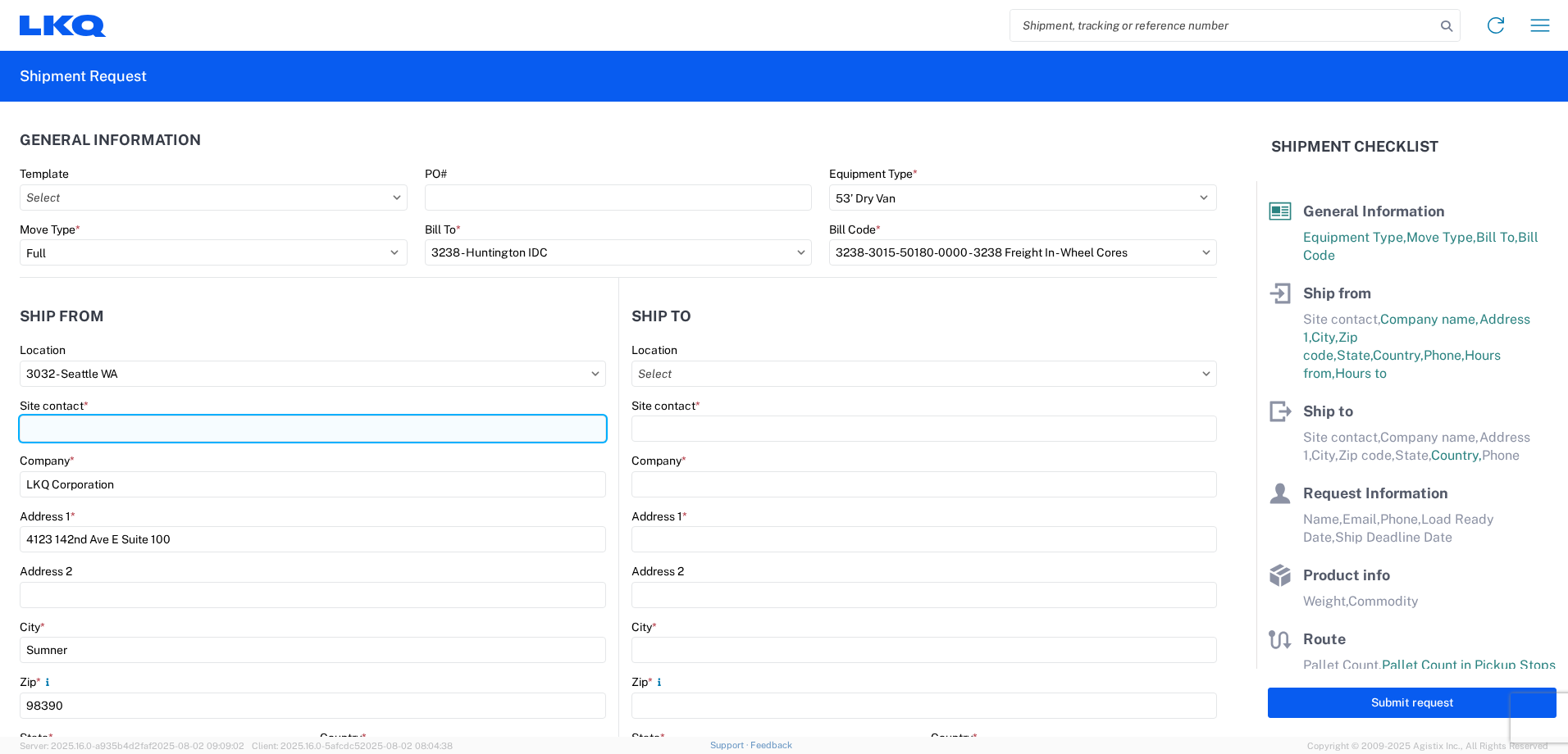 click on "Site contact  *" at bounding box center (312, 429) 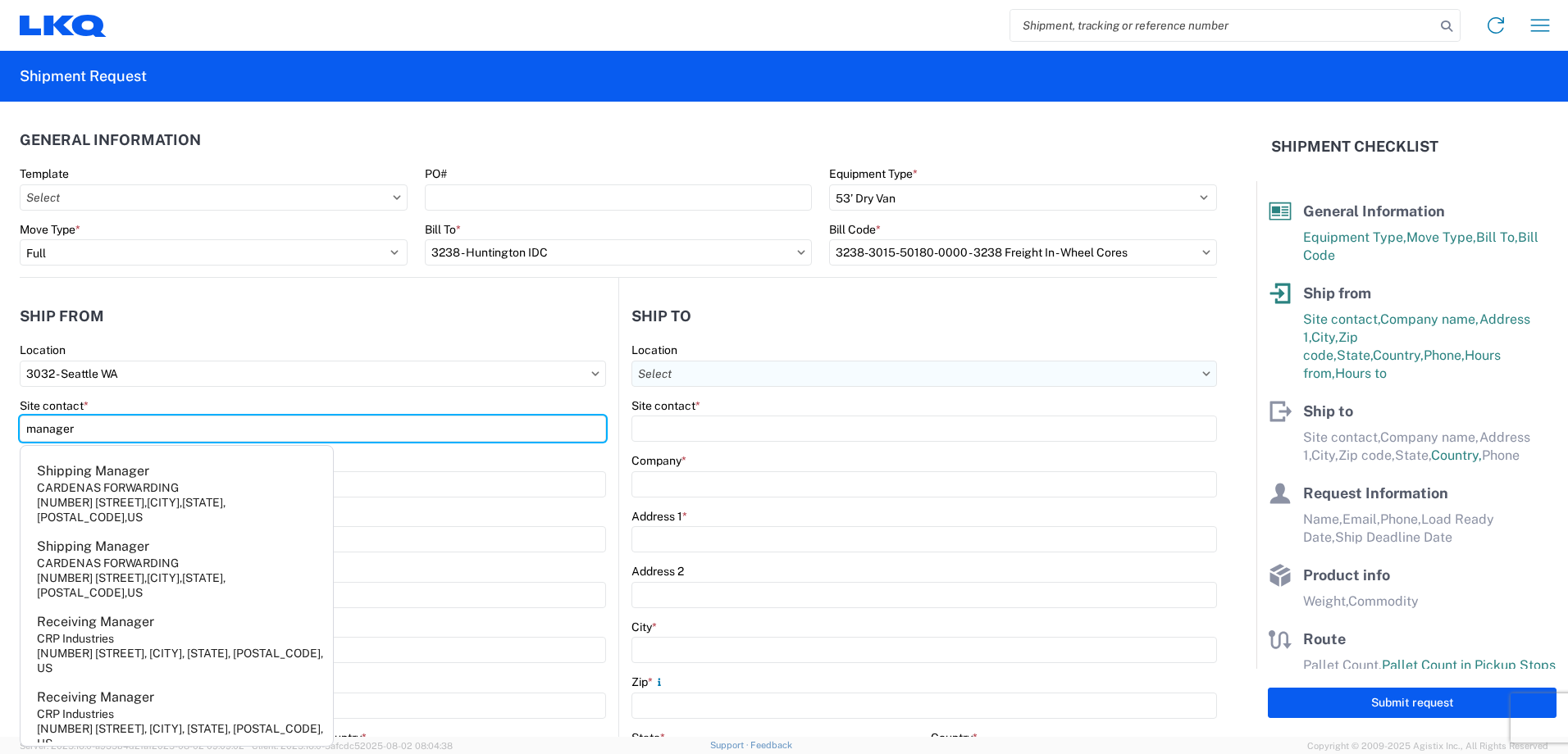 type on "manager" 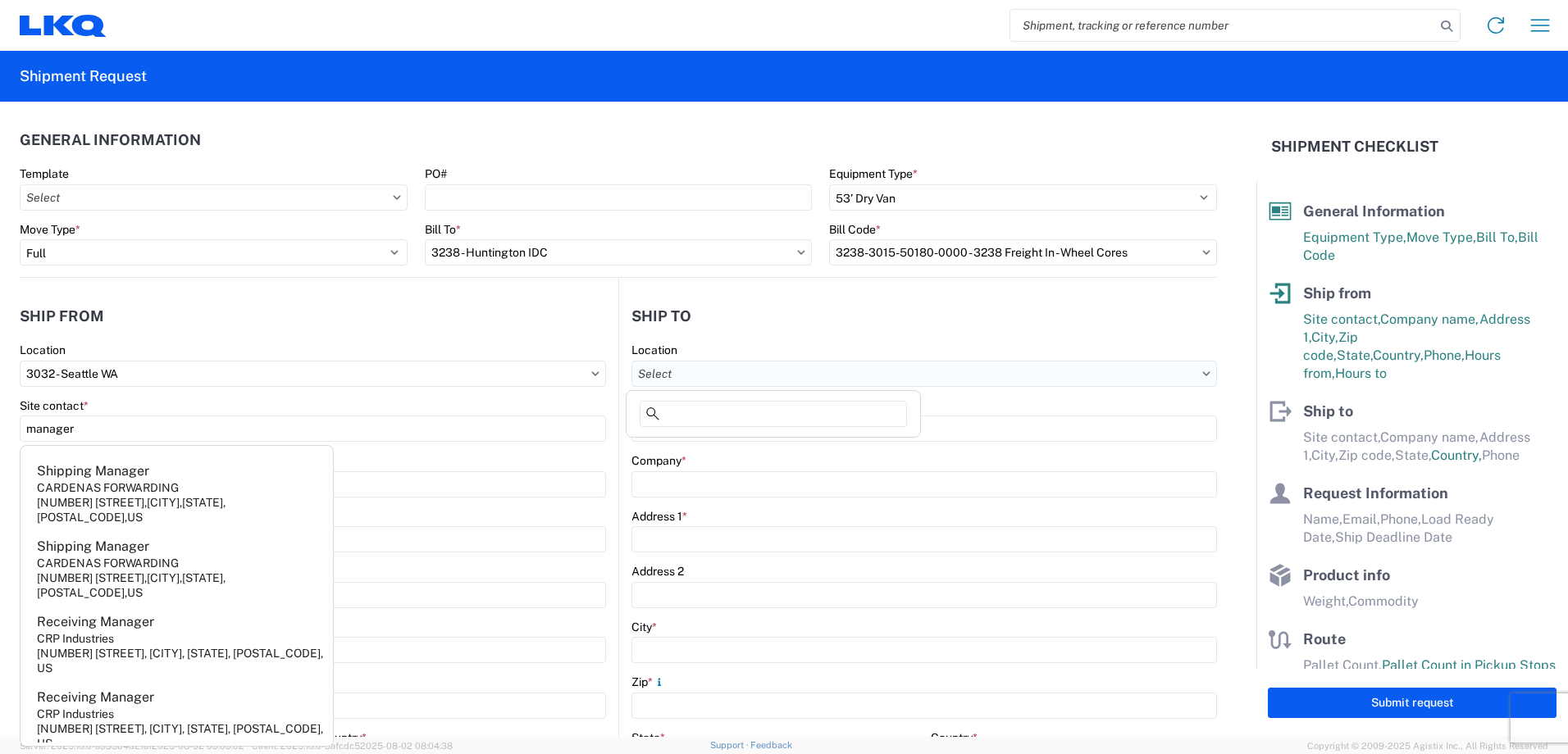 click on "Location" at bounding box center (924, 374) 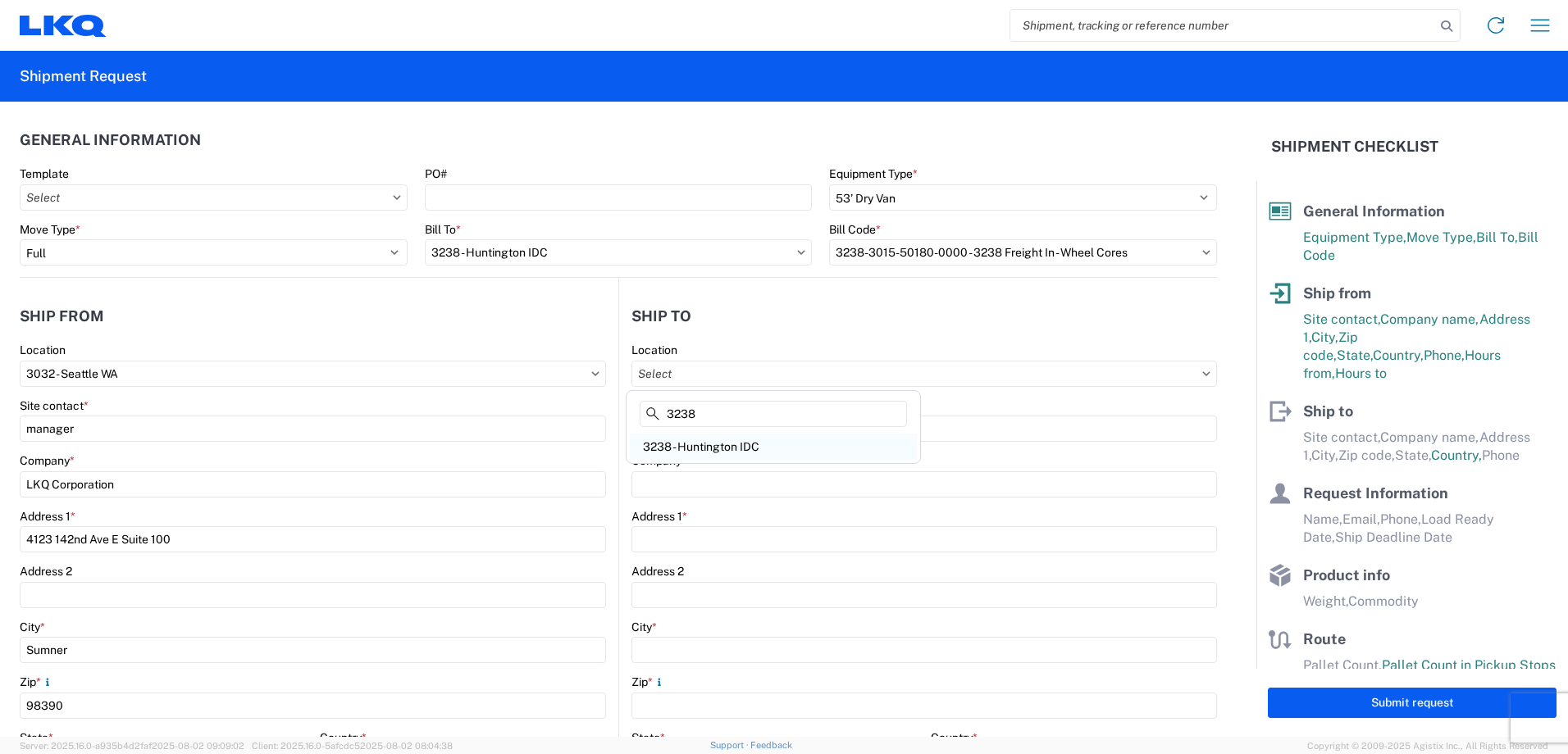 type on "3238" 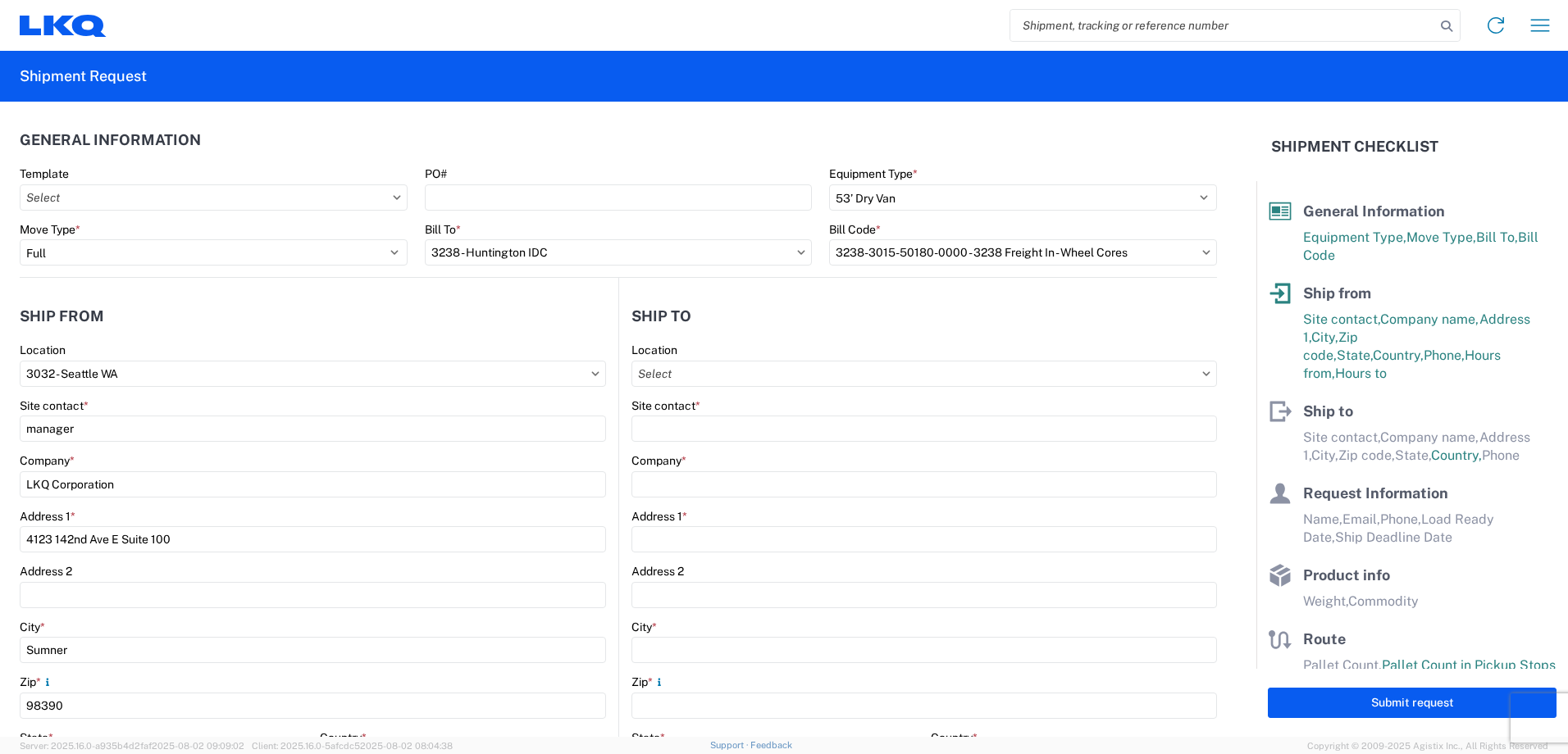 type on "3238 - Huntington IDC" 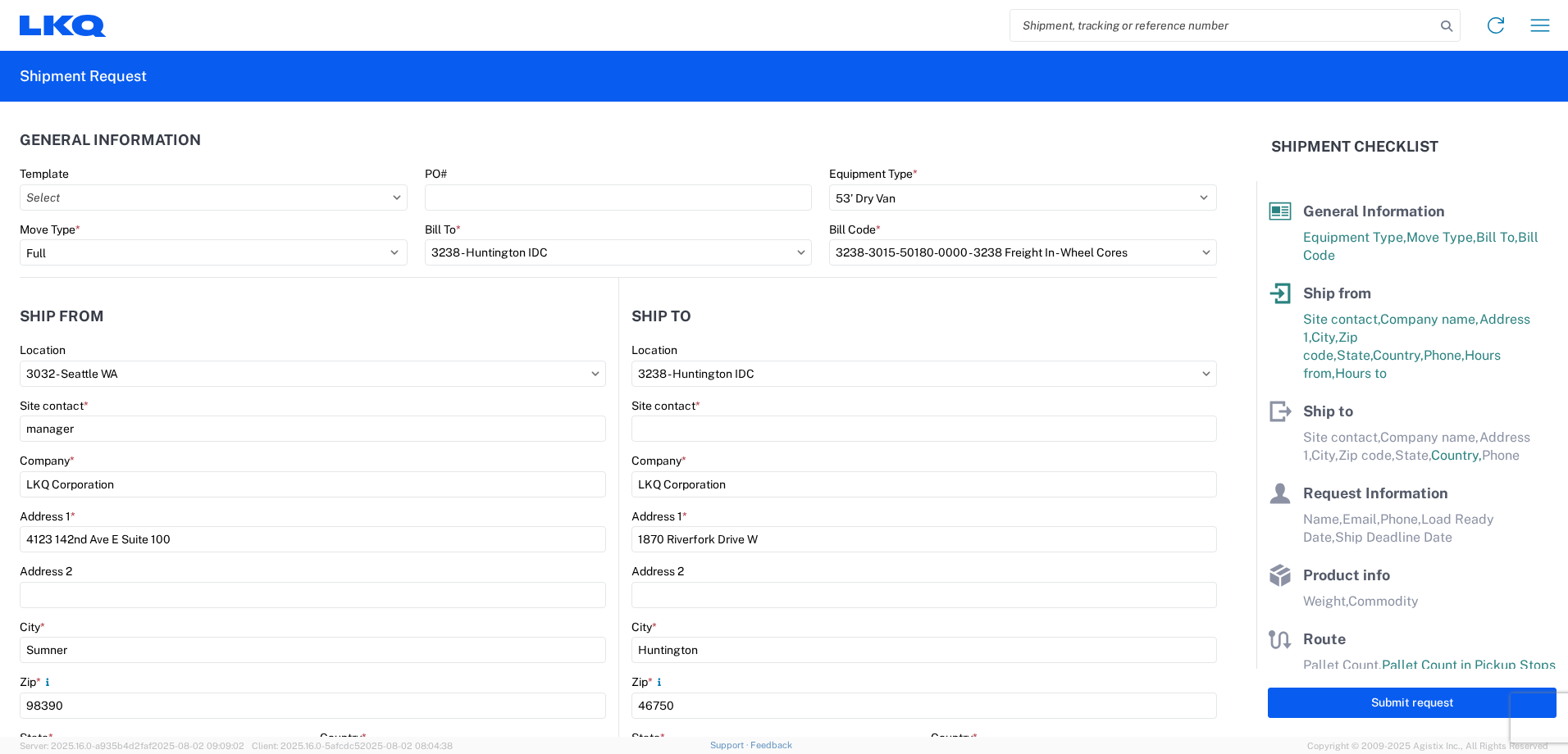 select on "US" 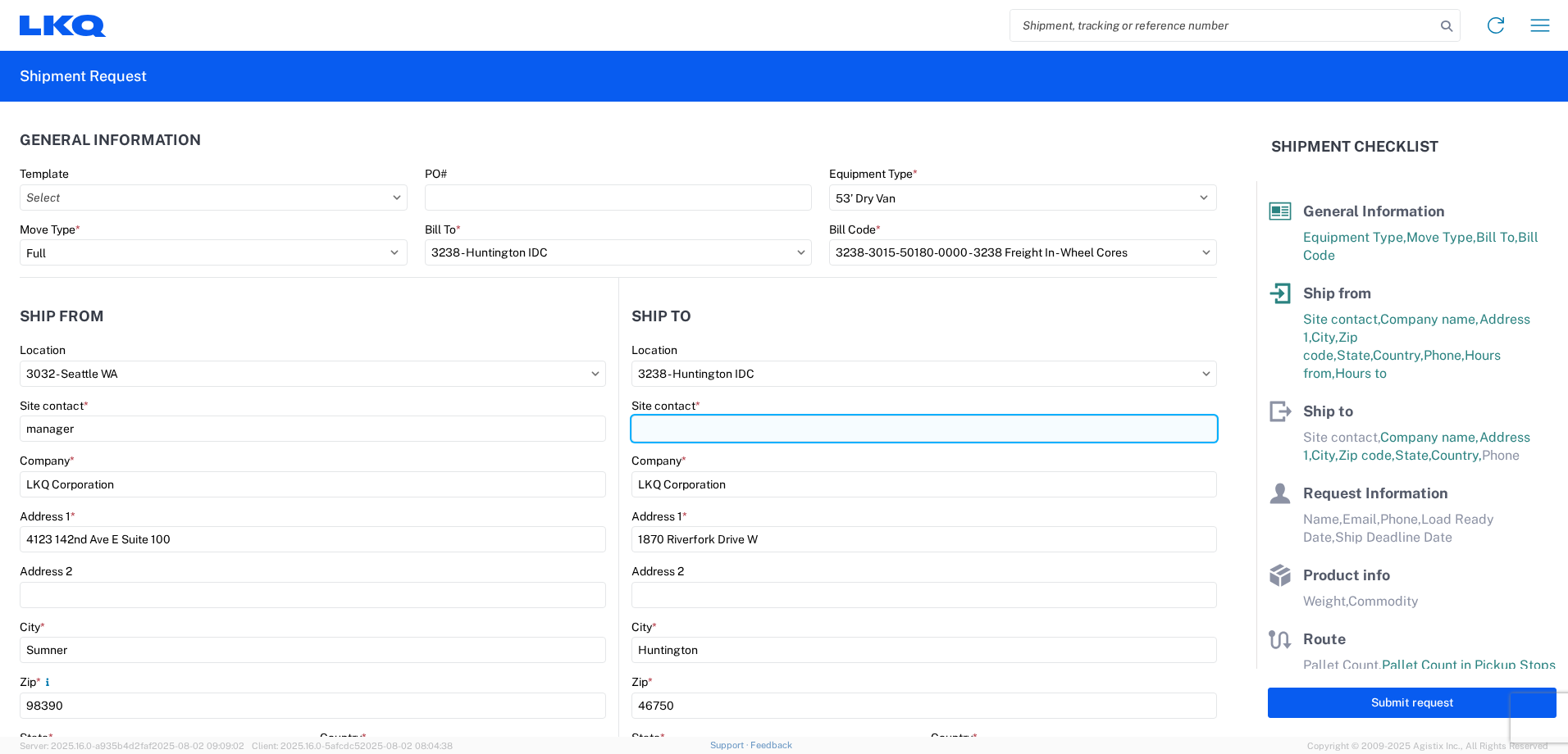 click on "Site contact  *" at bounding box center [924, 429] 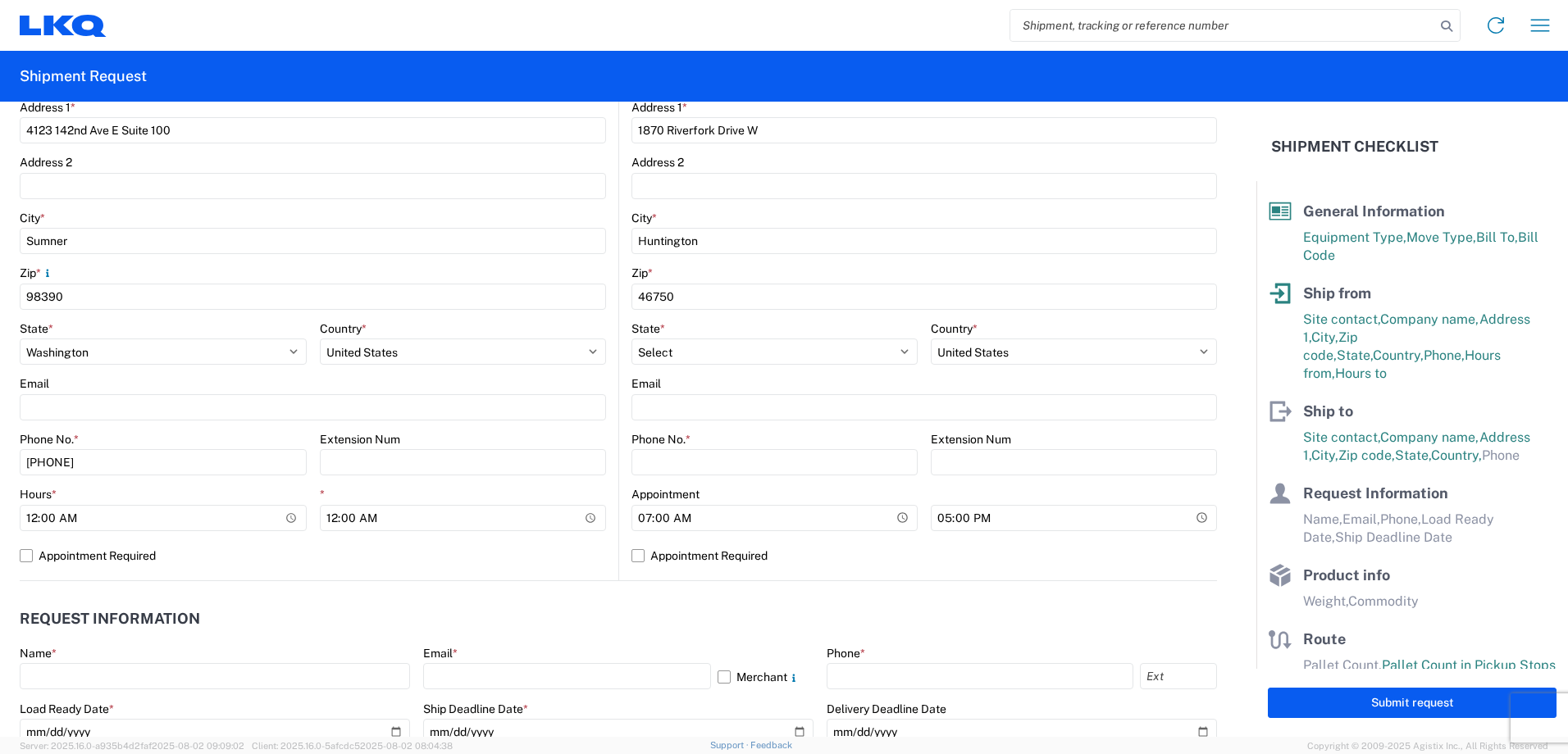 scroll, scrollTop: 410, scrollLeft: 0, axis: vertical 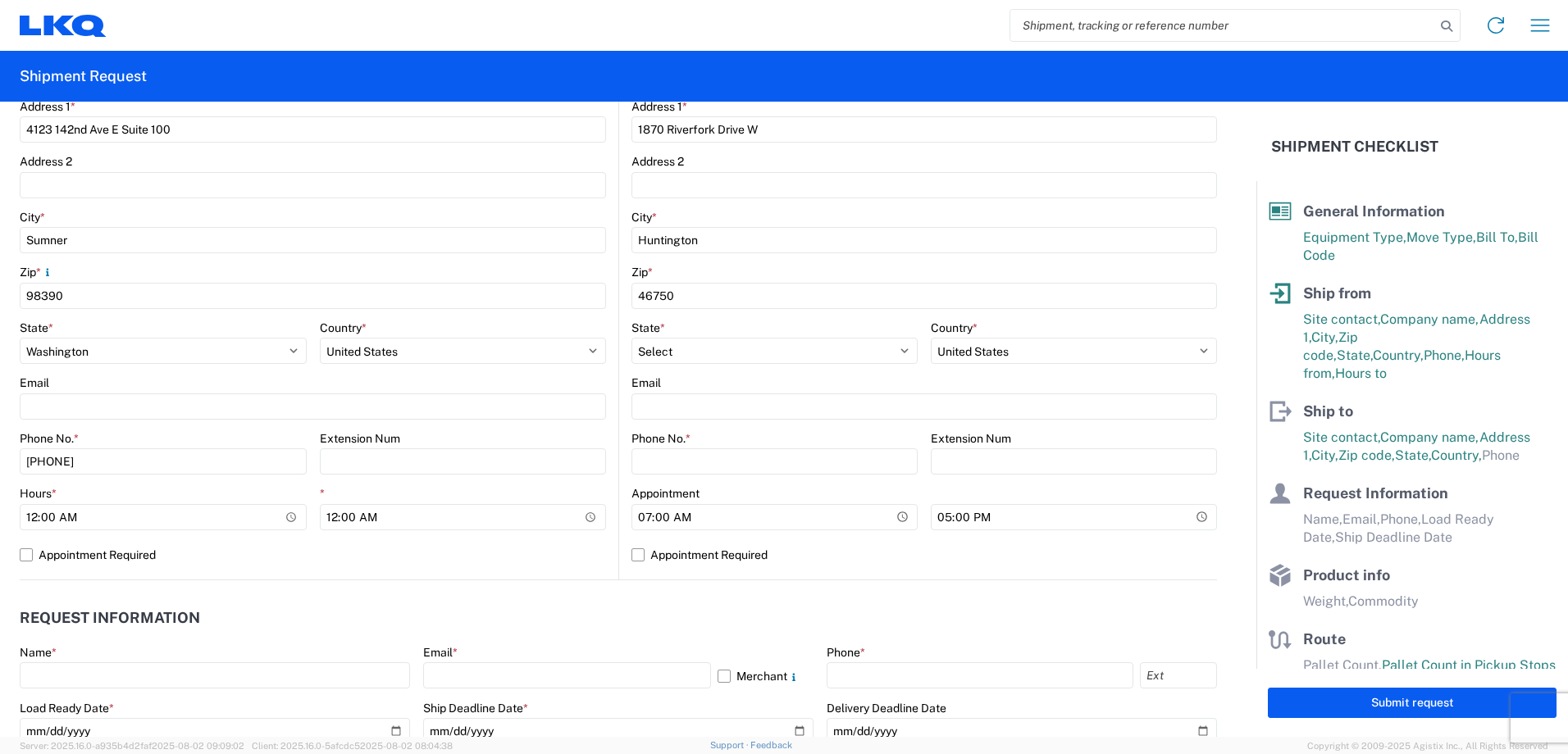 type on "[FIRST] [LAST]" 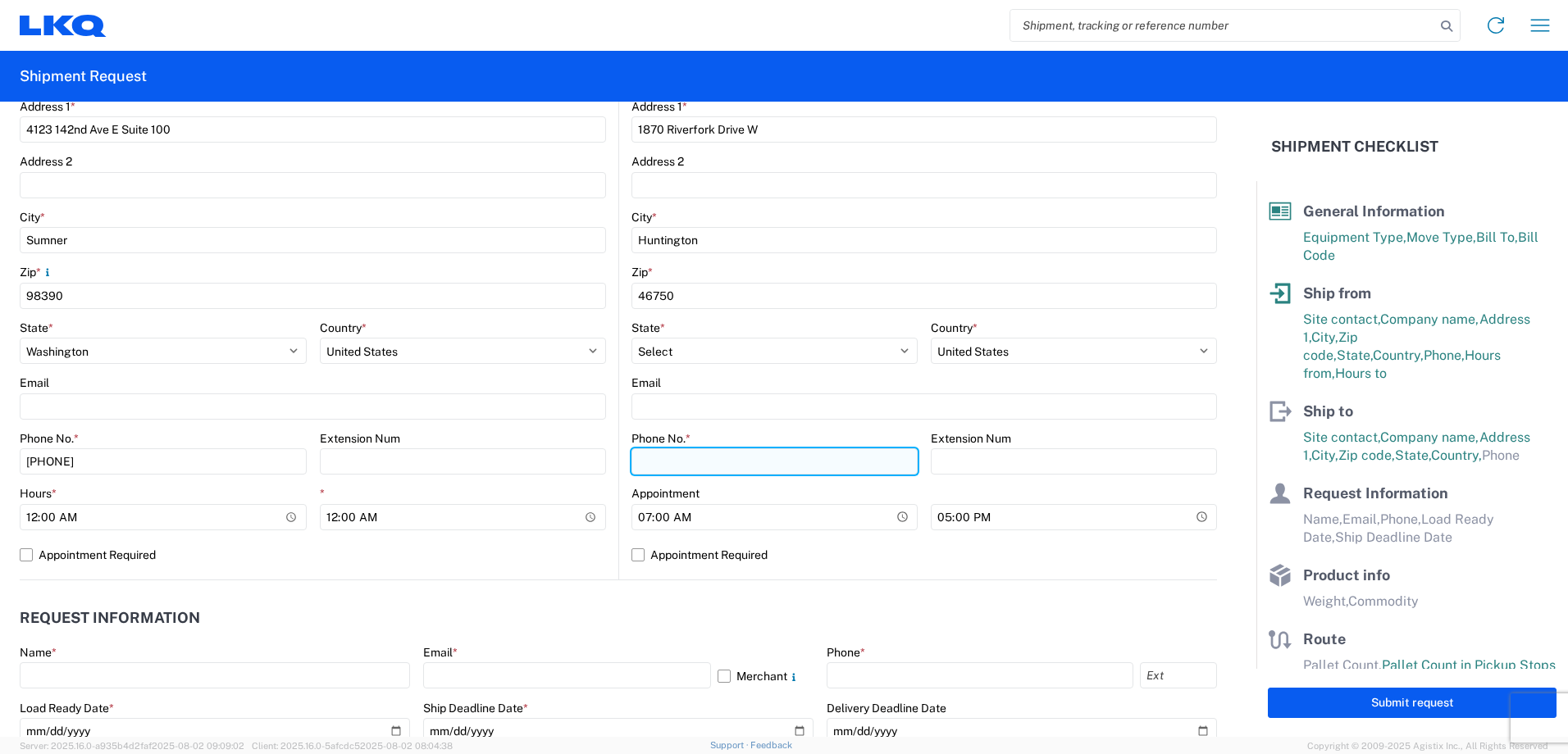 click on "Phone No.  *" at bounding box center (774, 461) 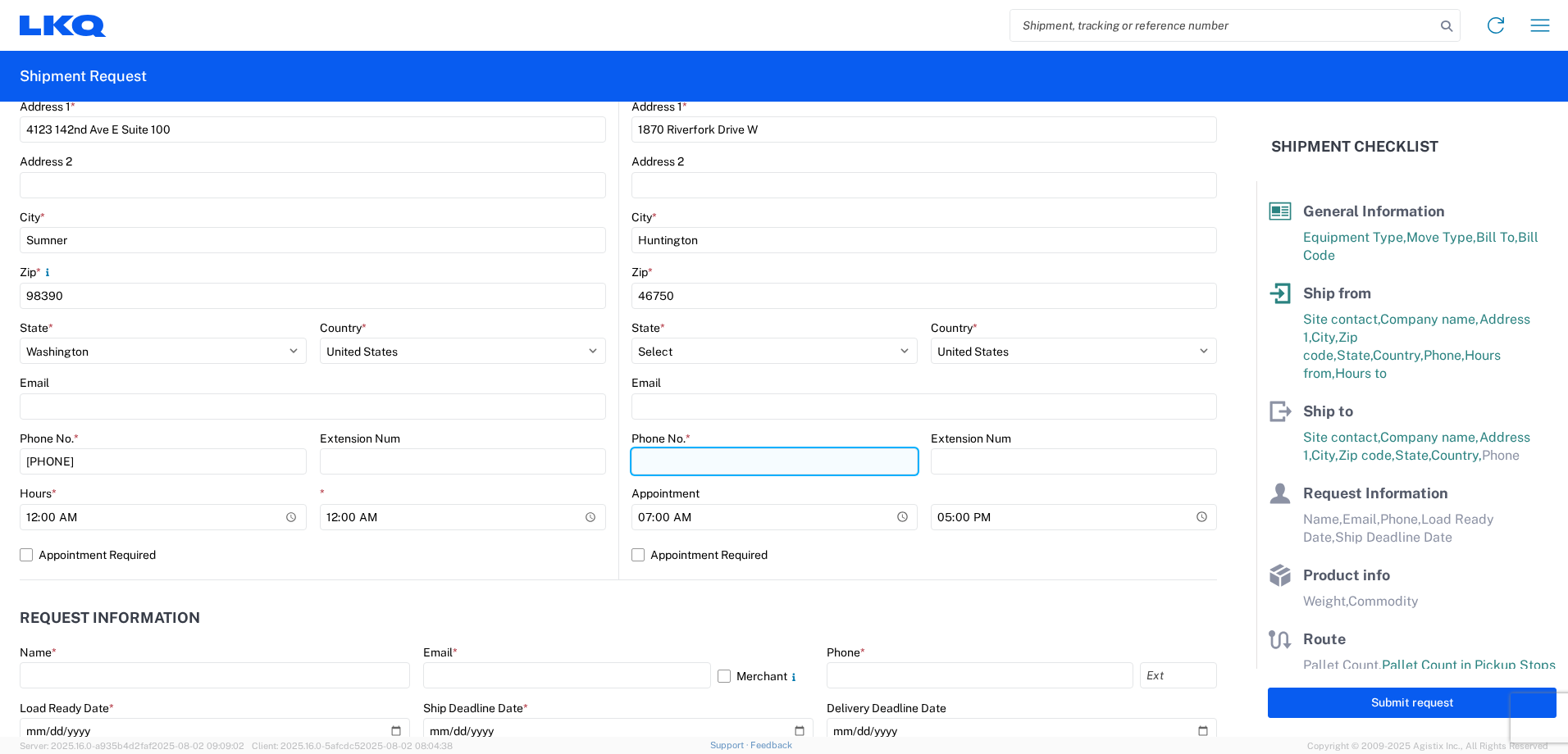 paste on "[PHONE]" 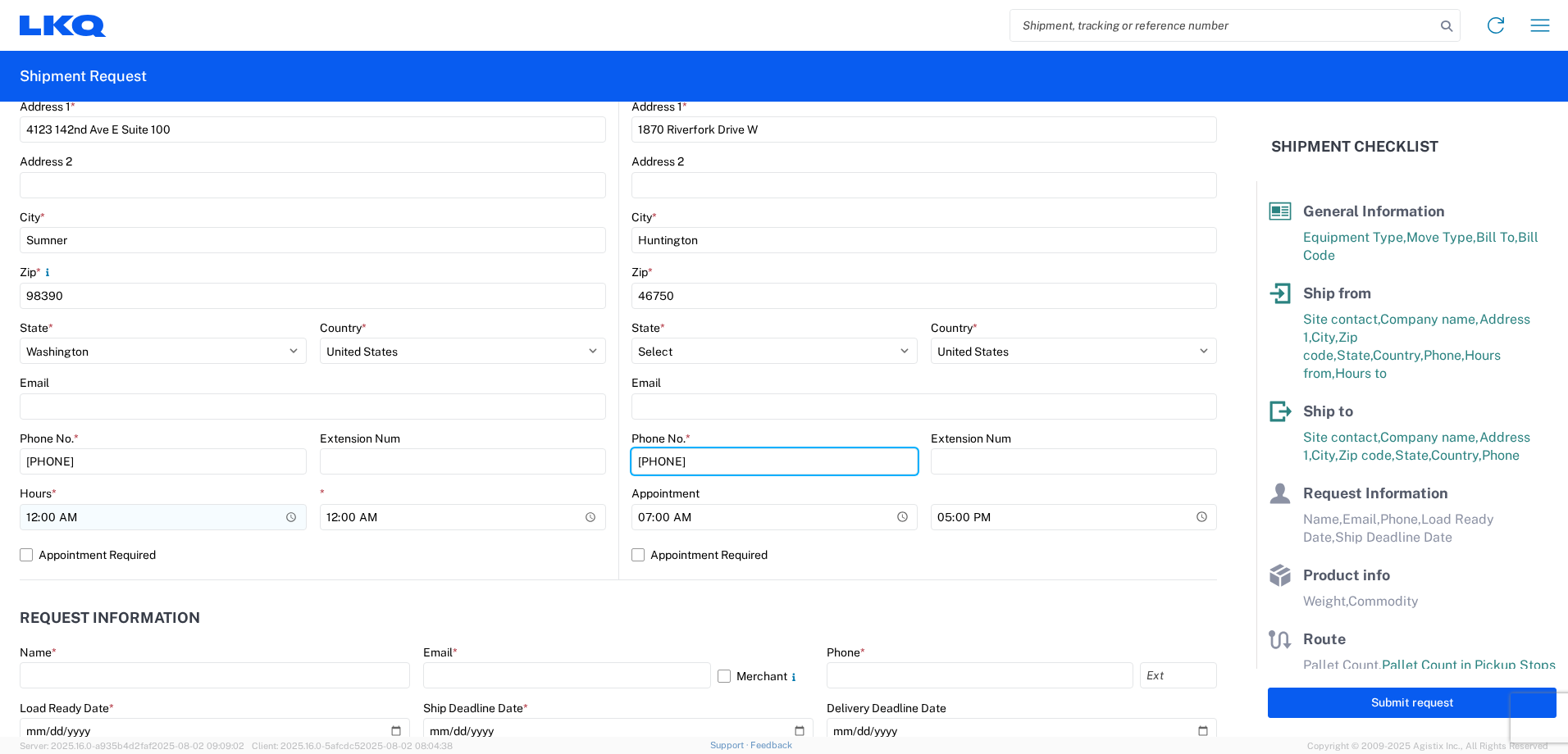 type on "[PHONE]" 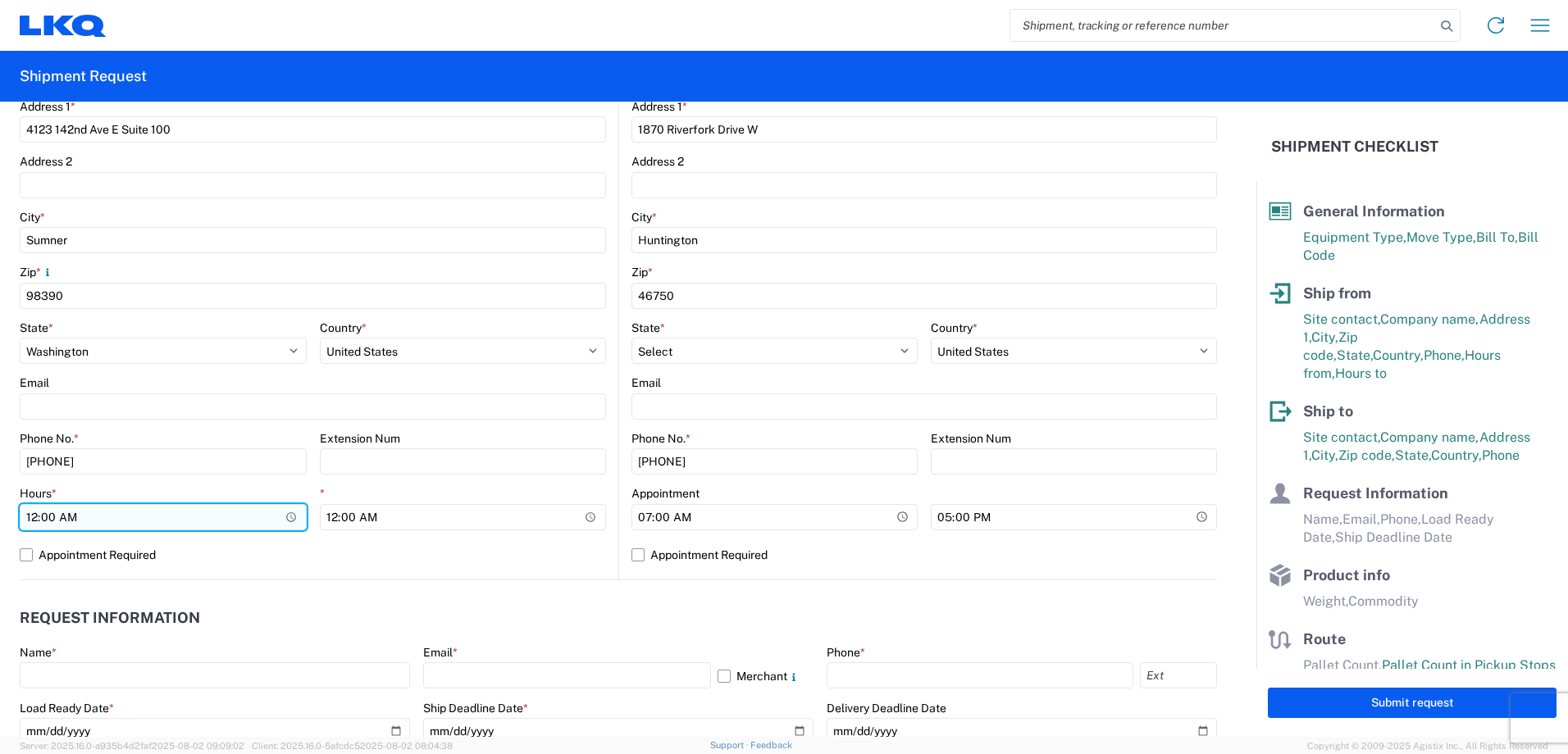 click on "00:00" at bounding box center [163, 517] 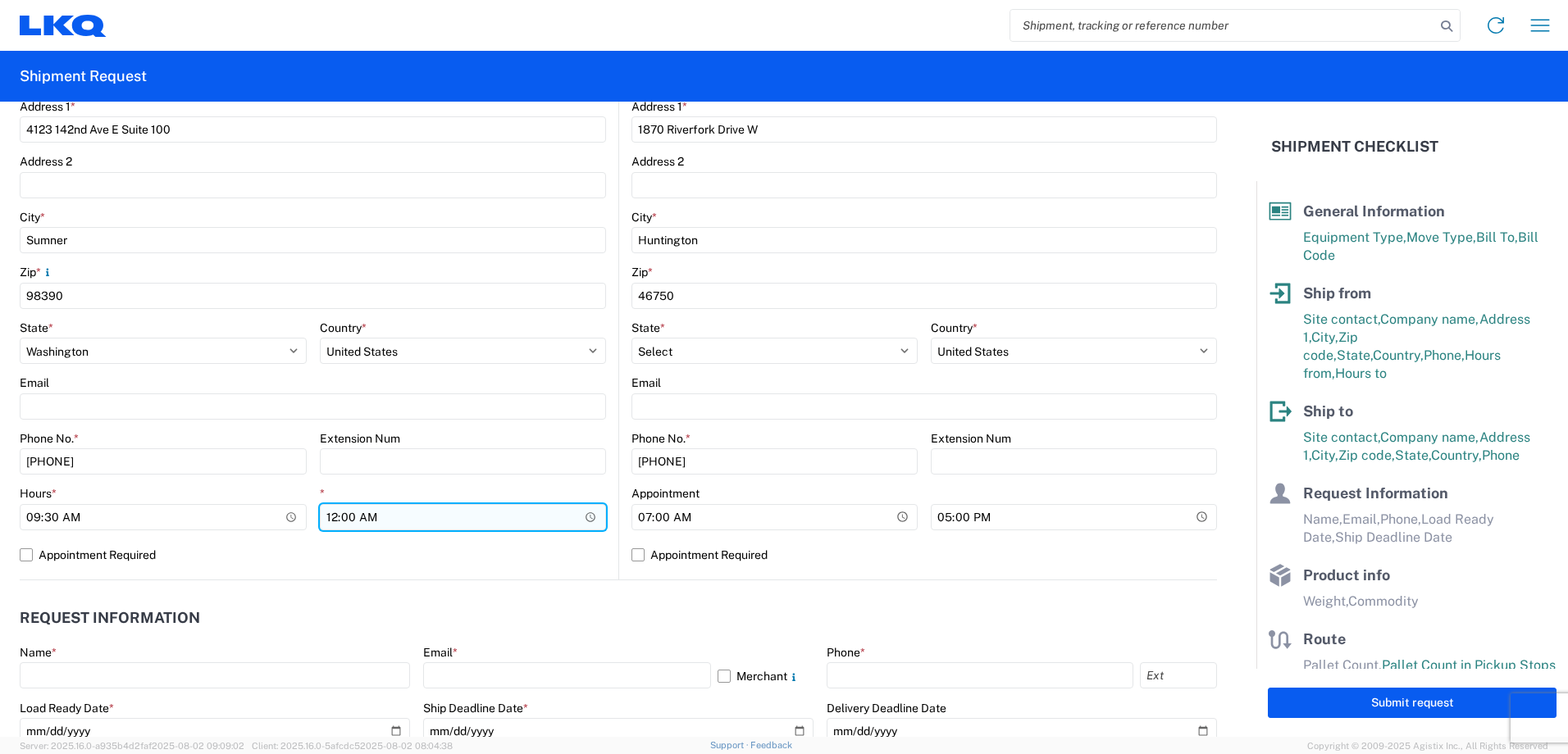 type on "09:30" 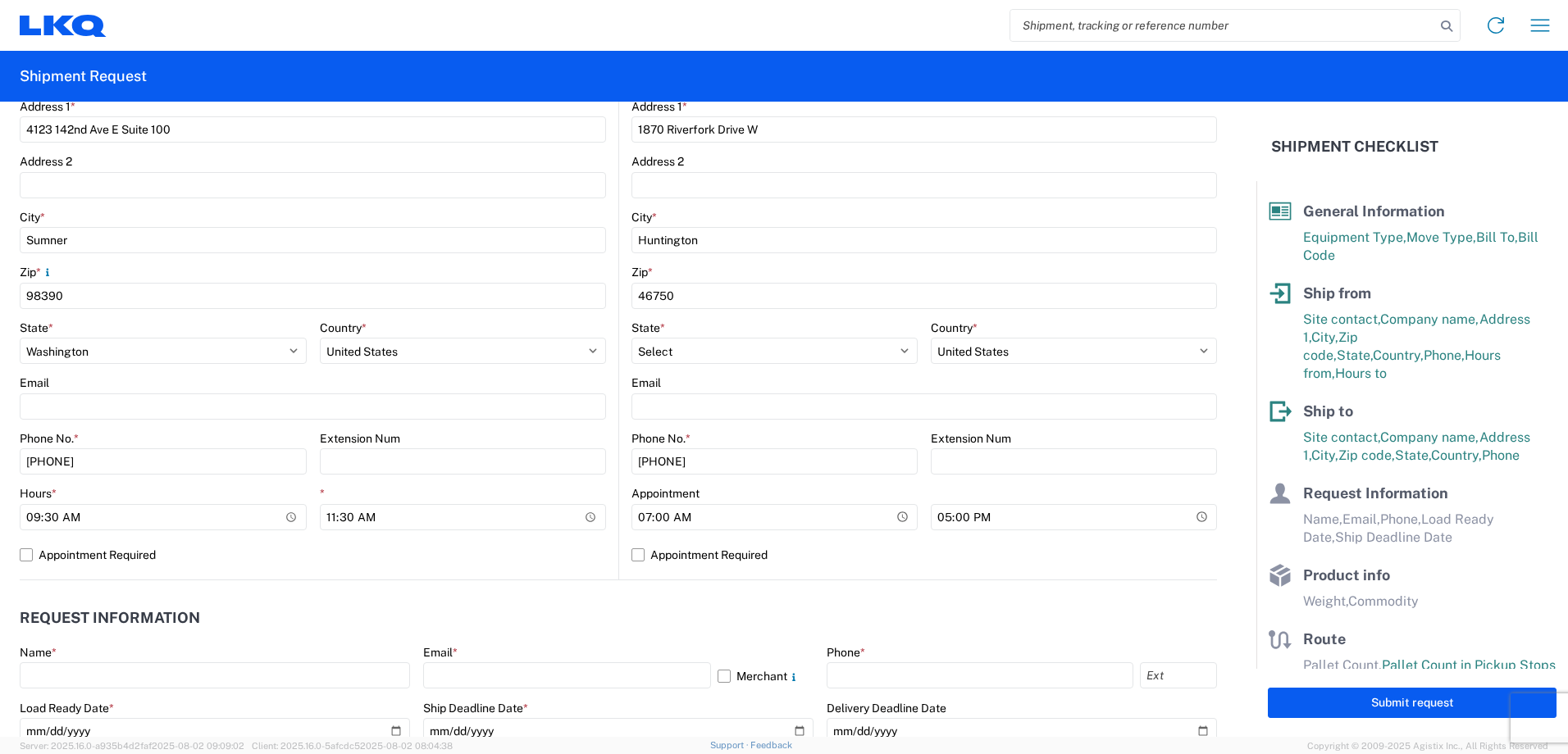 type on "11:30" 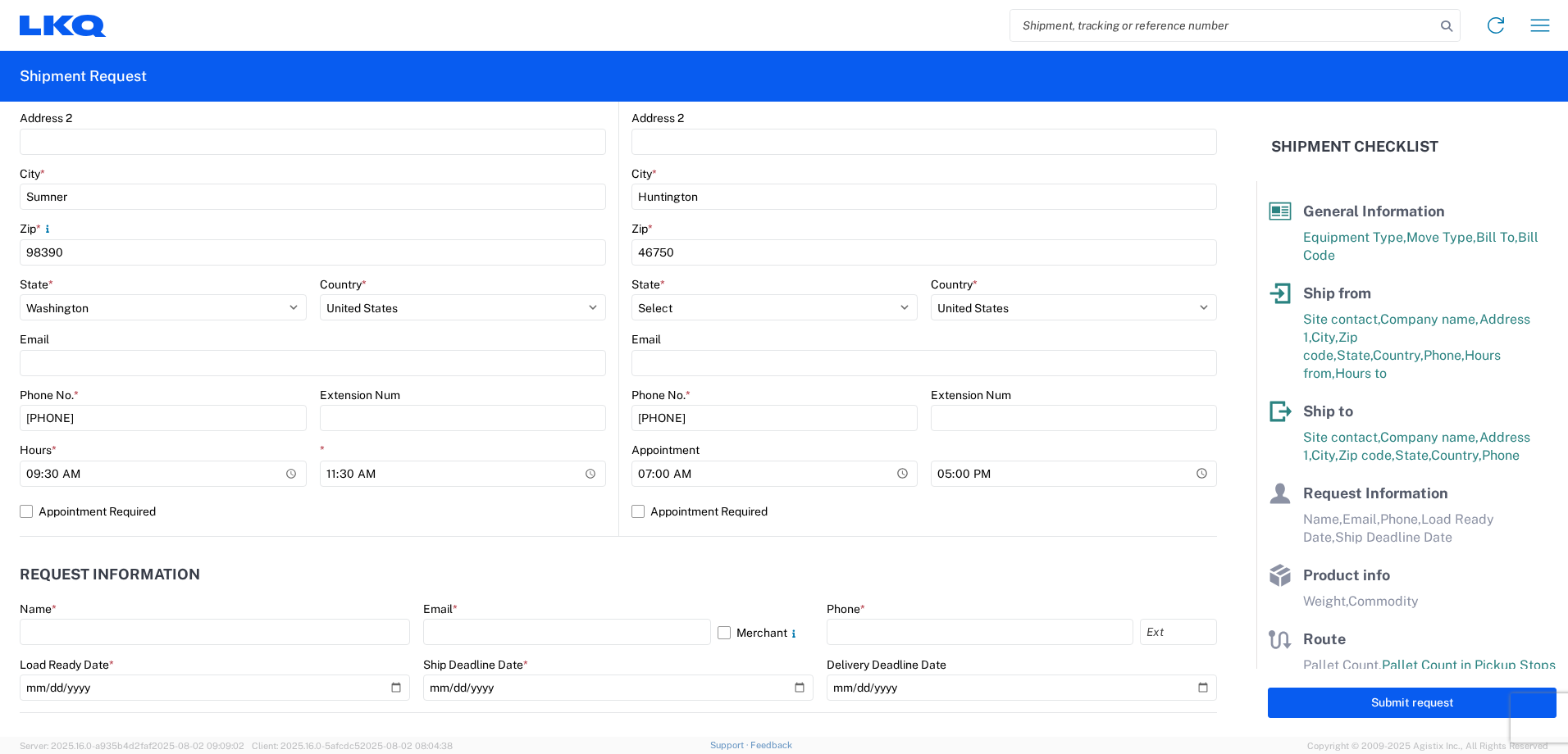 scroll, scrollTop: 492, scrollLeft: 0, axis: vertical 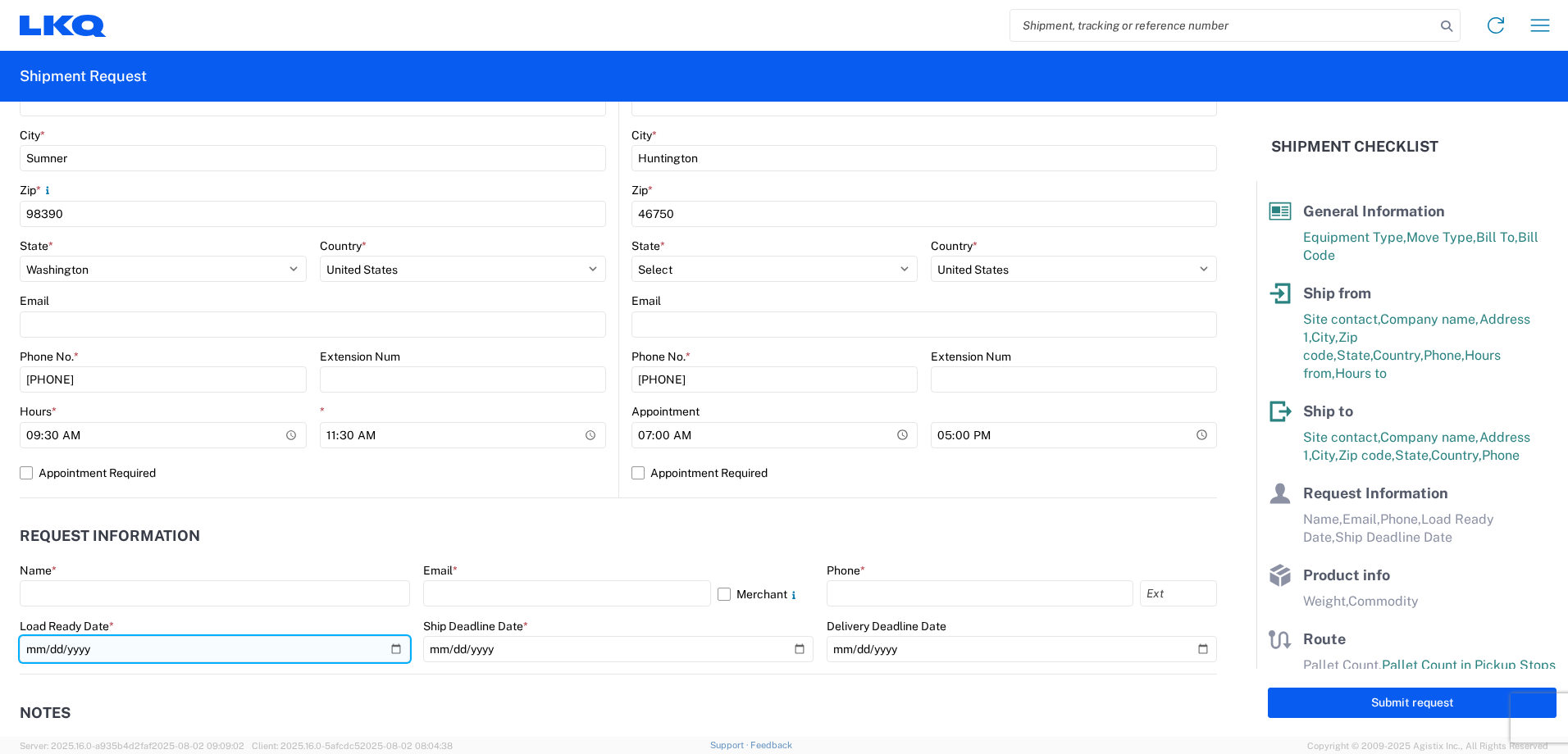 click 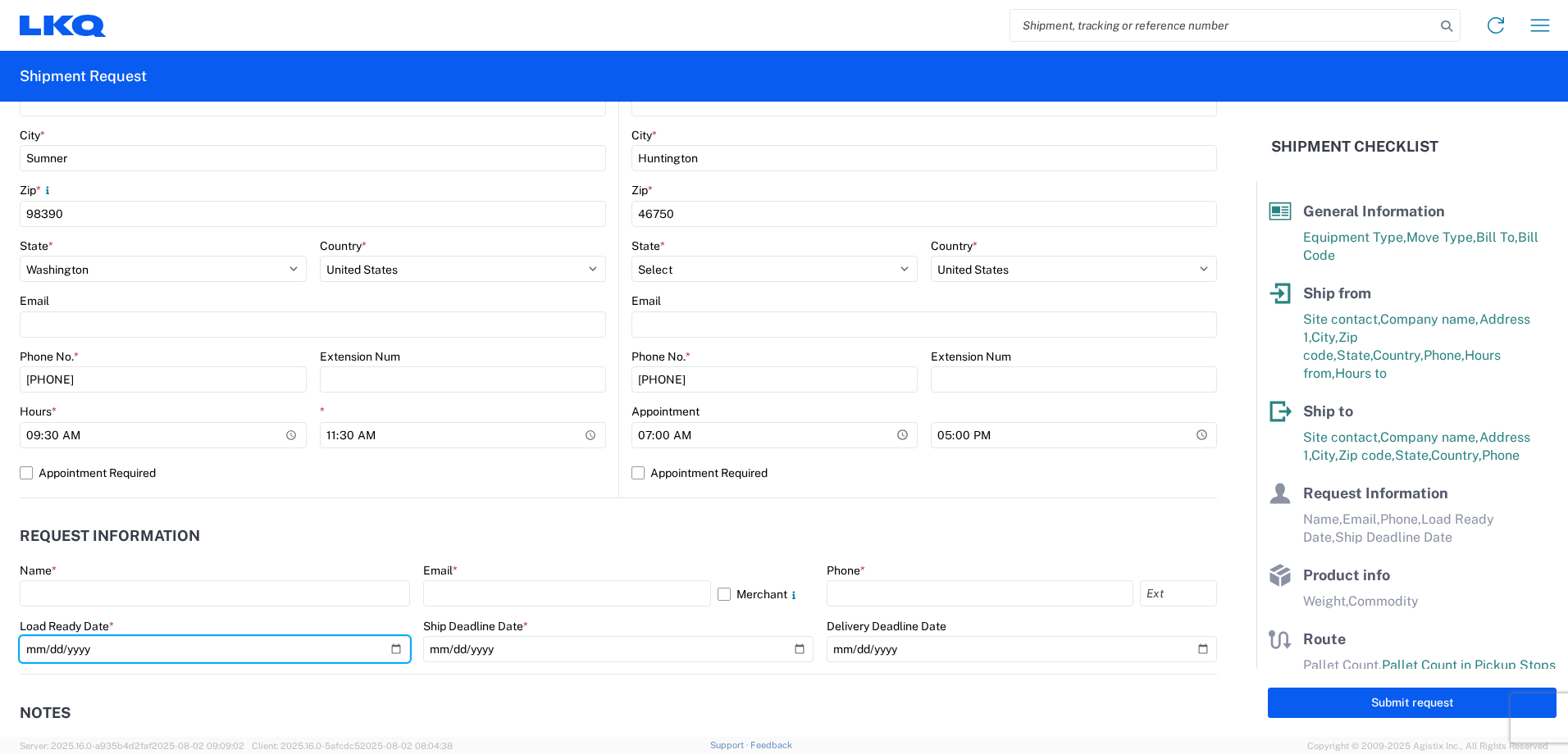 type on "[DATE]" 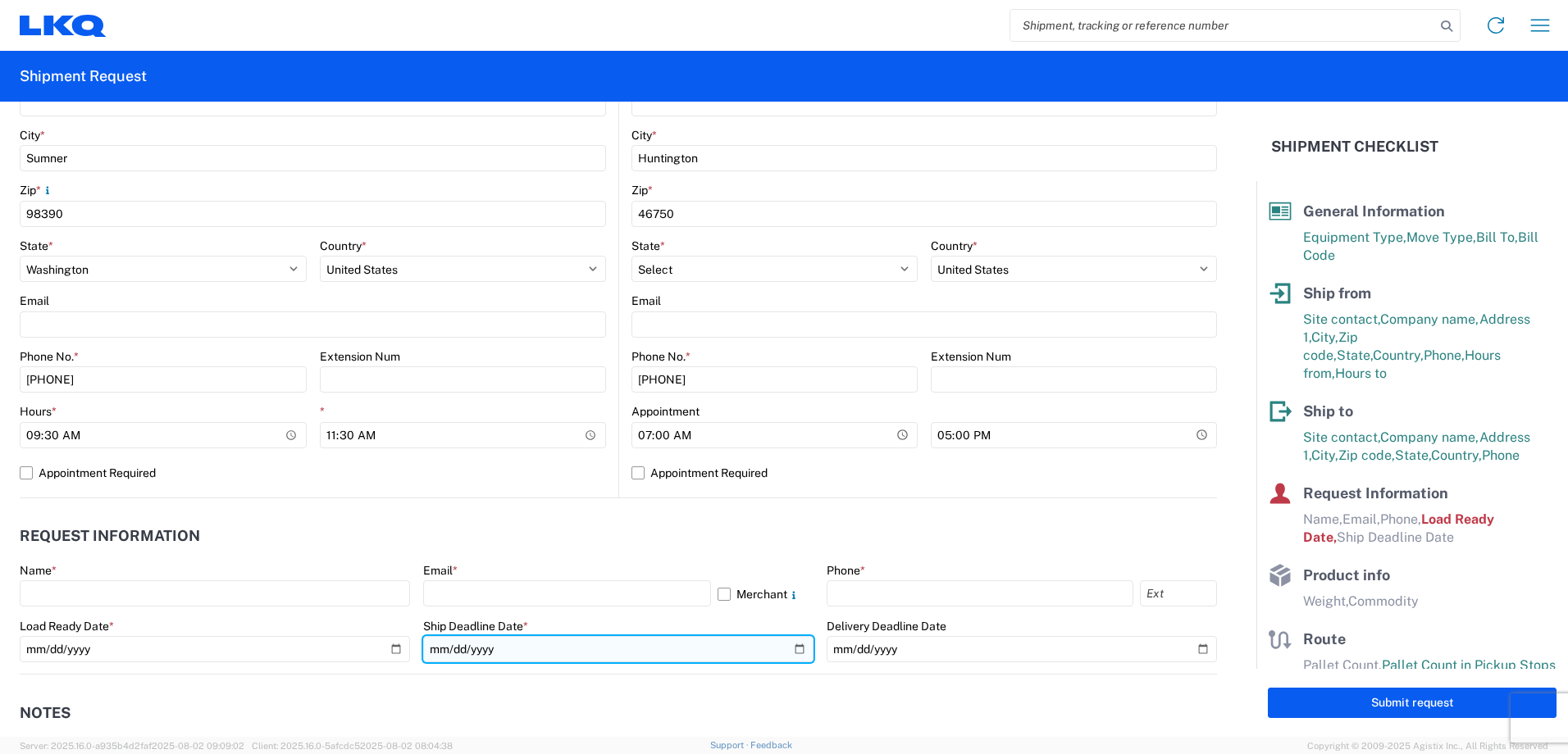 click 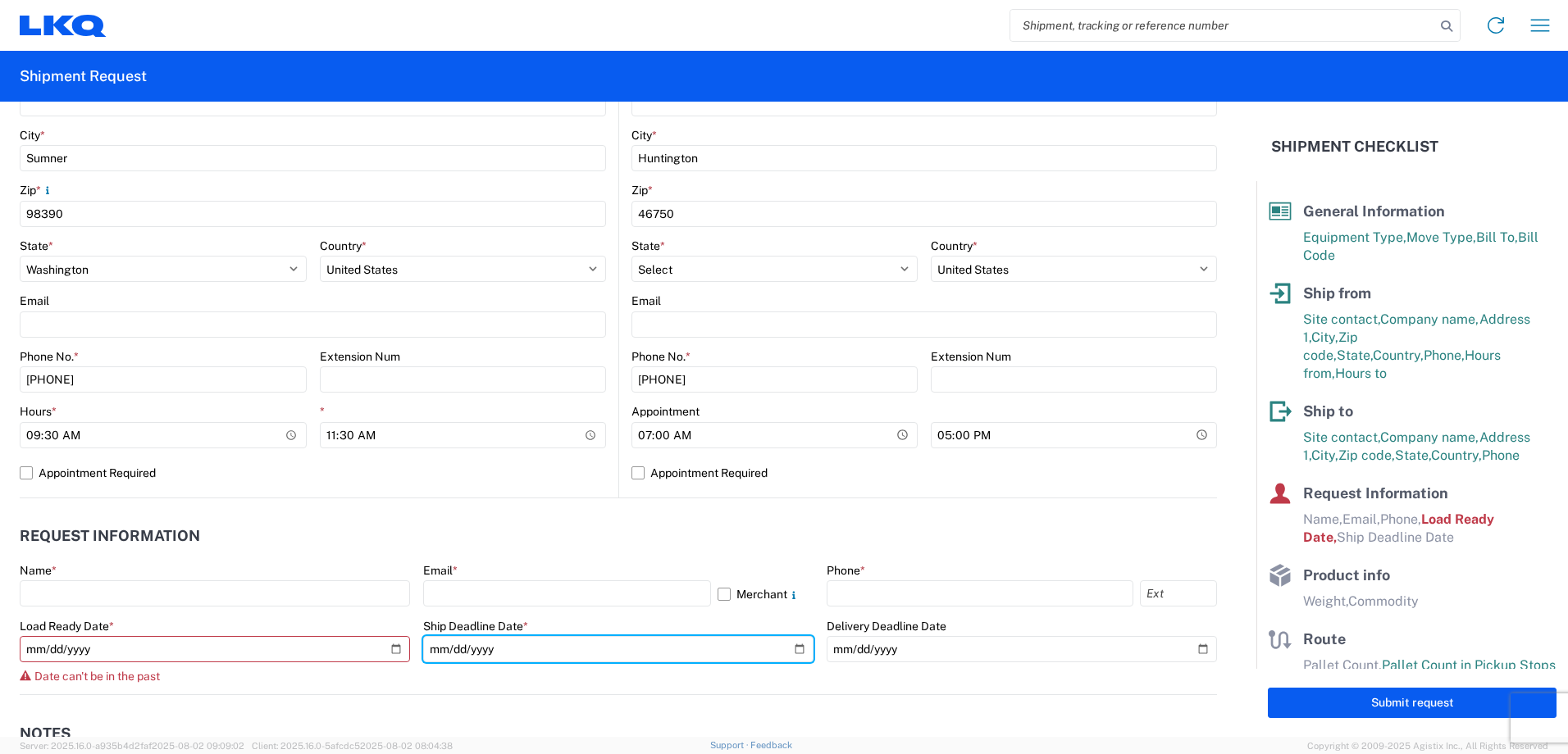 type on "[DATE]" 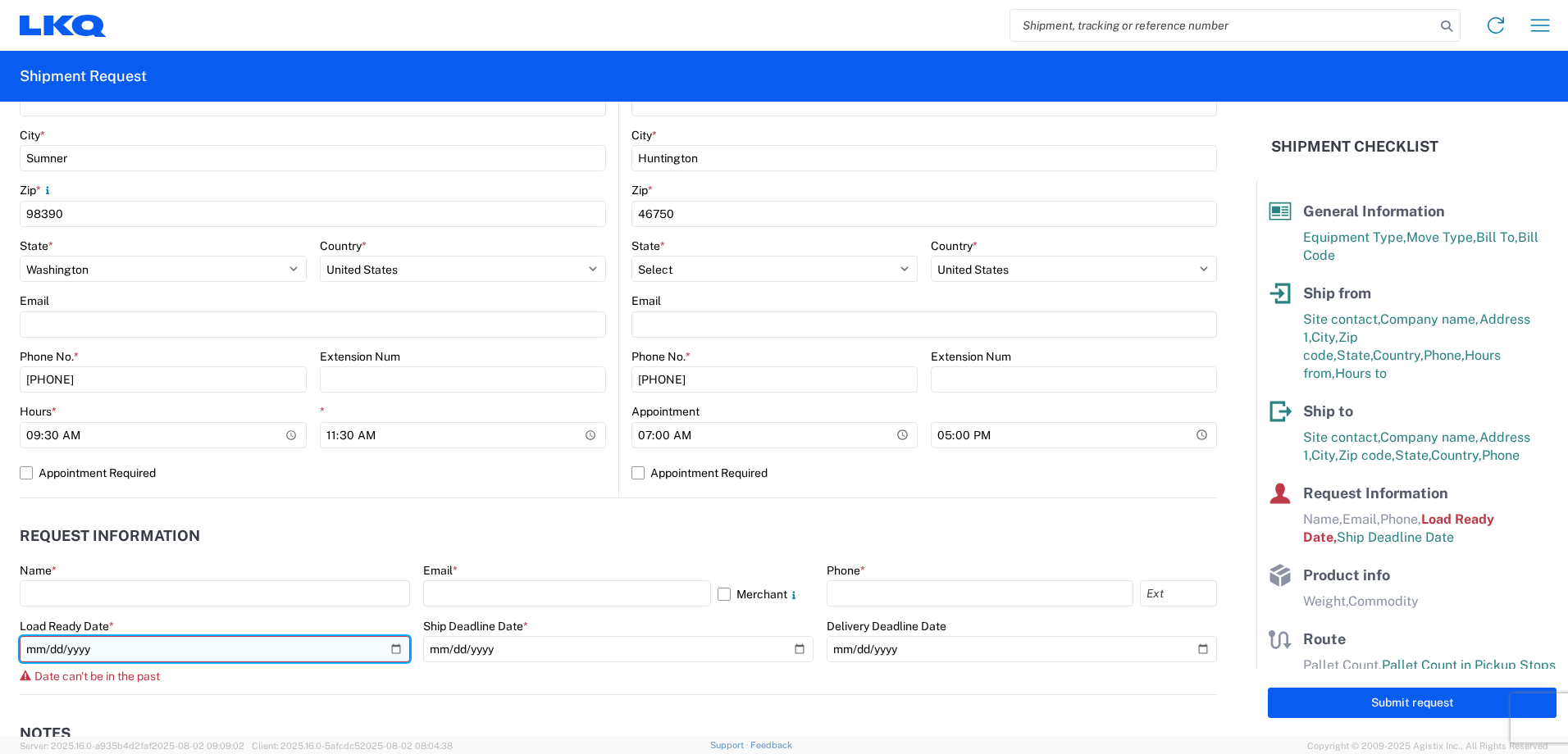 click on "[DATE]" 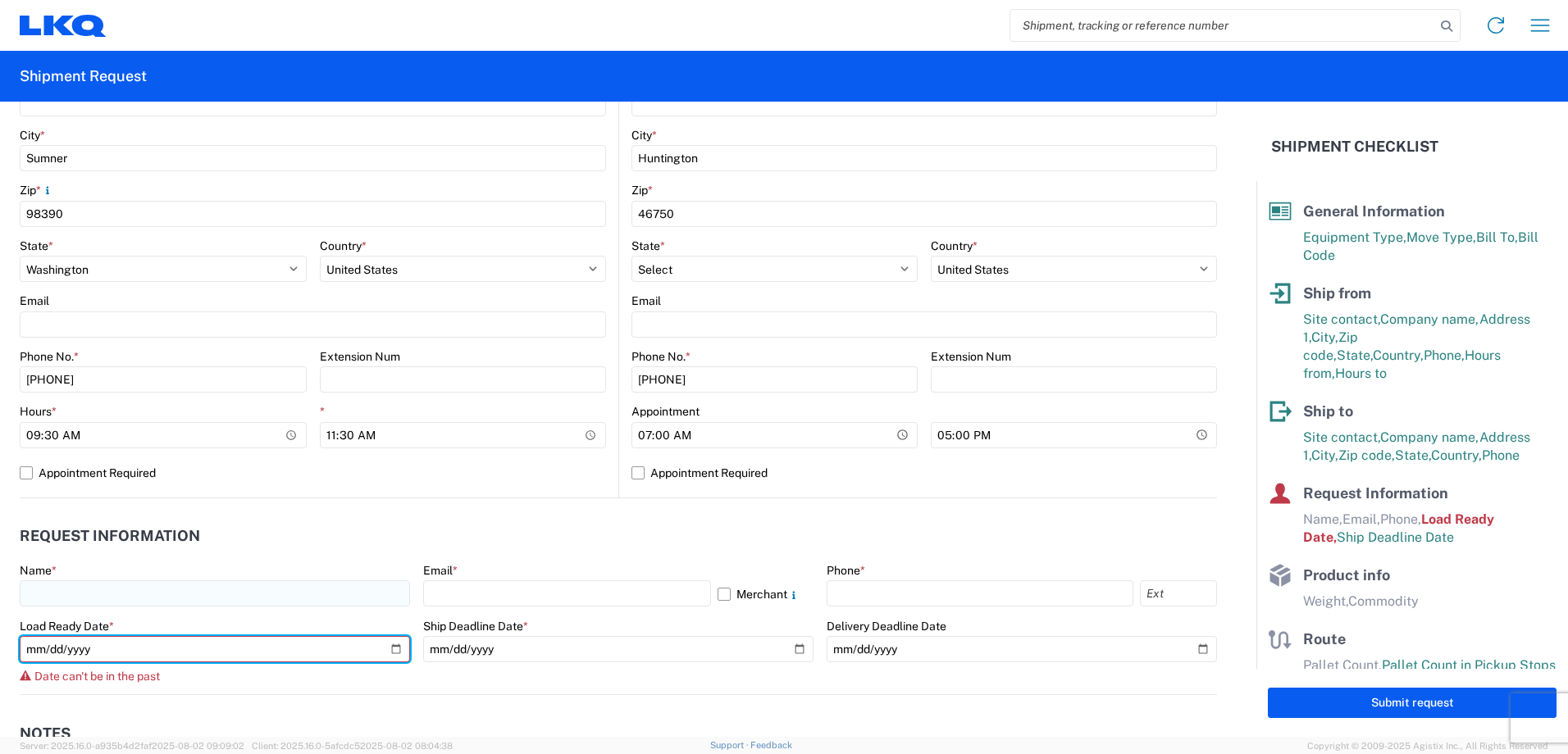 type on "[DATE]" 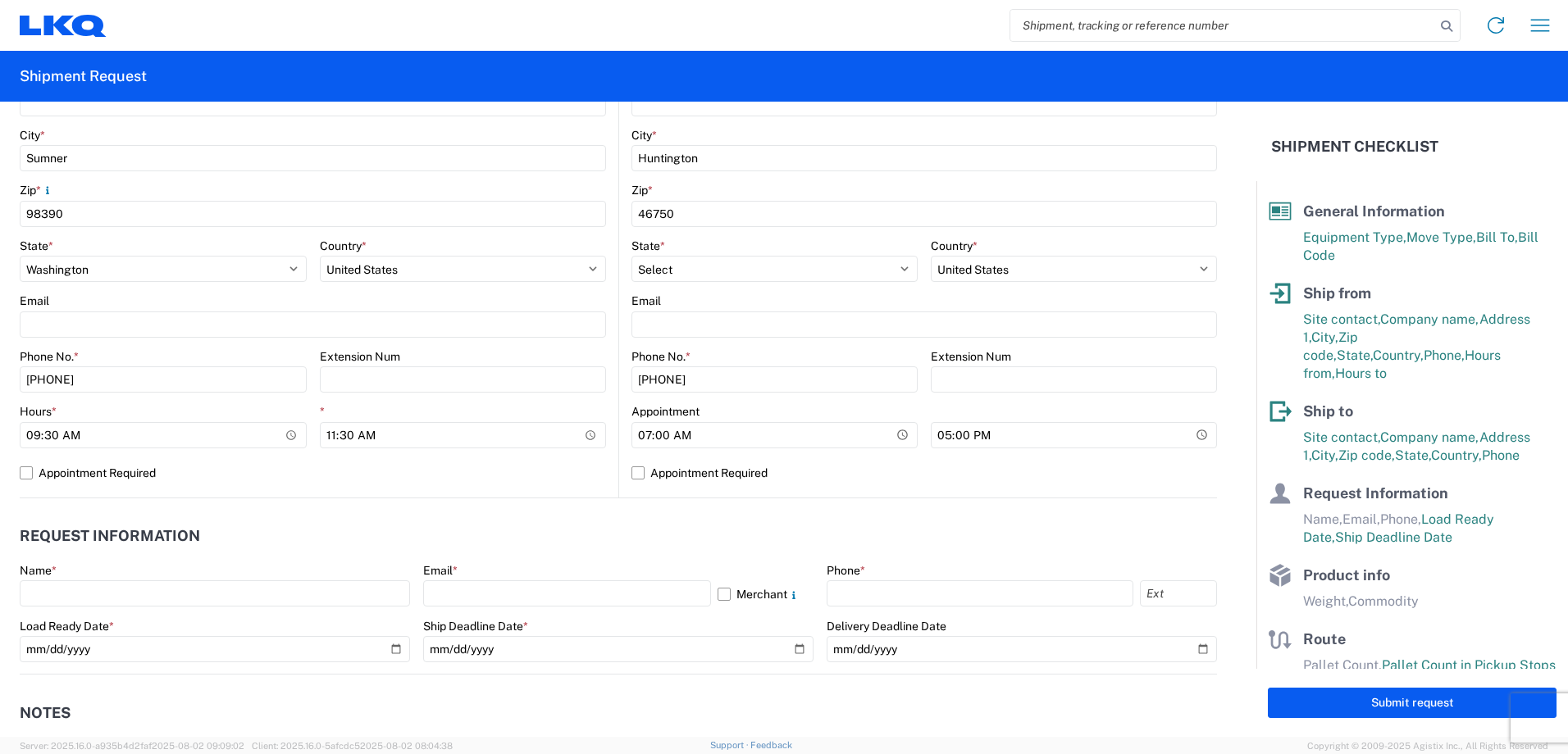 click on "Request Information" 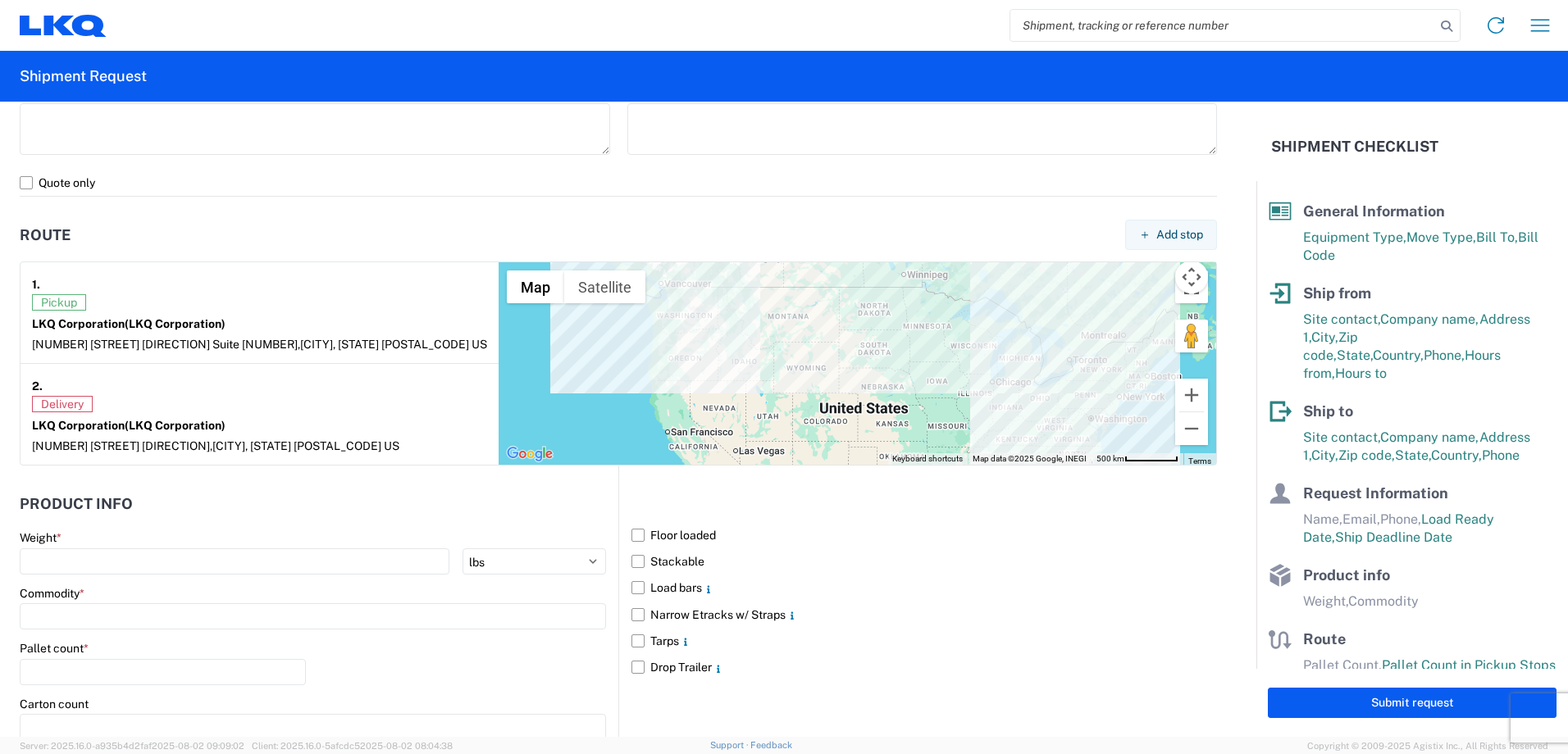 scroll, scrollTop: 1229, scrollLeft: 0, axis: vertical 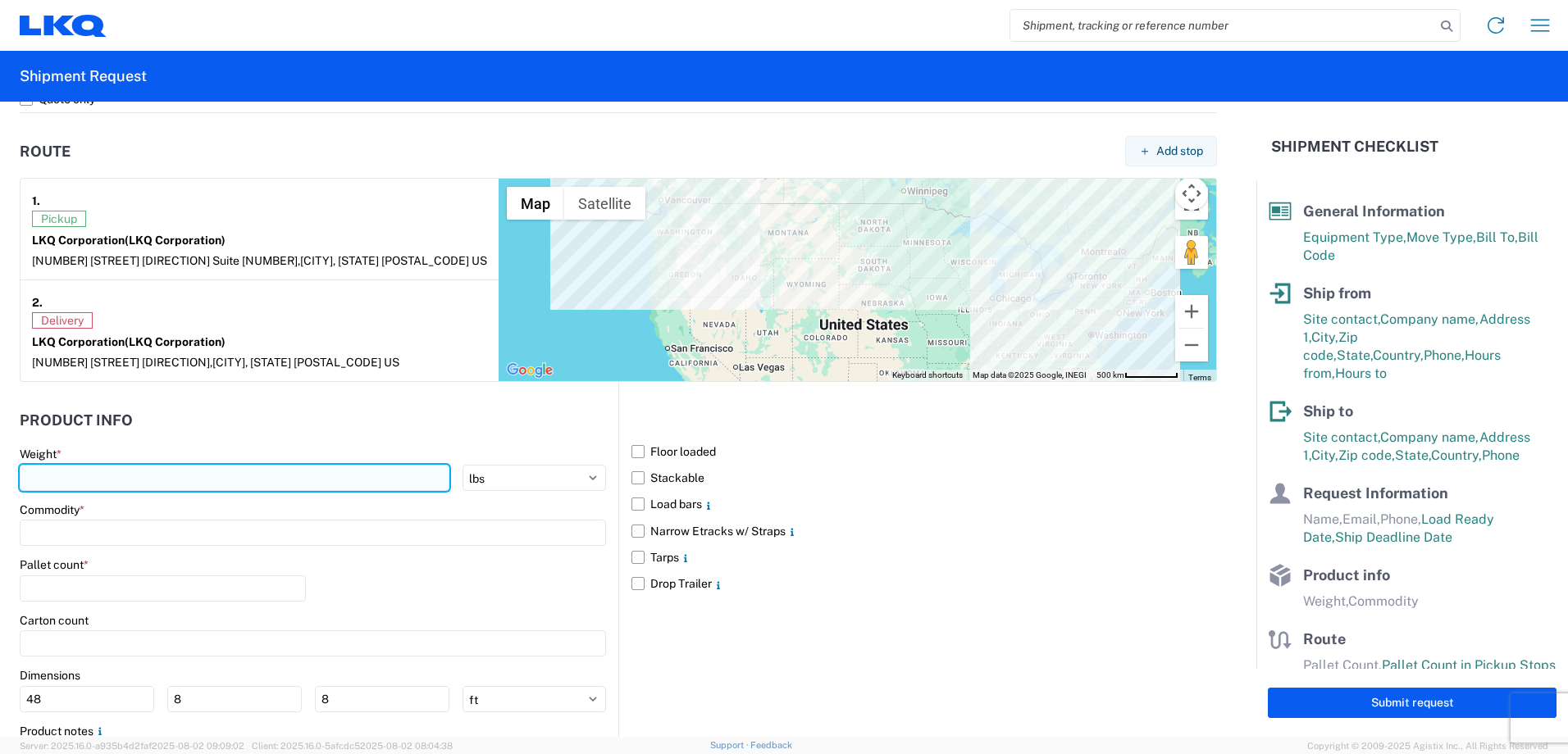 click 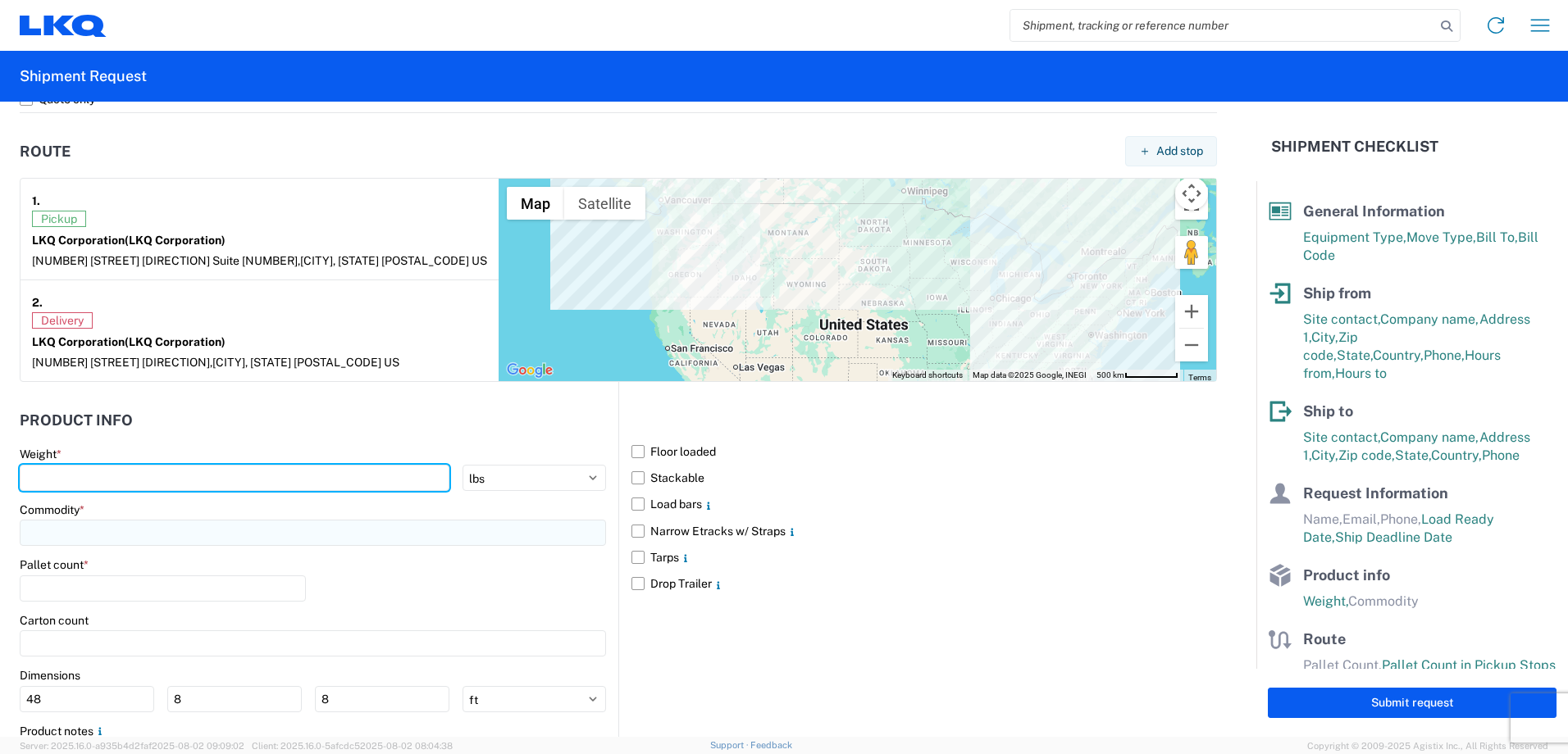 type on "[NUMBER]" 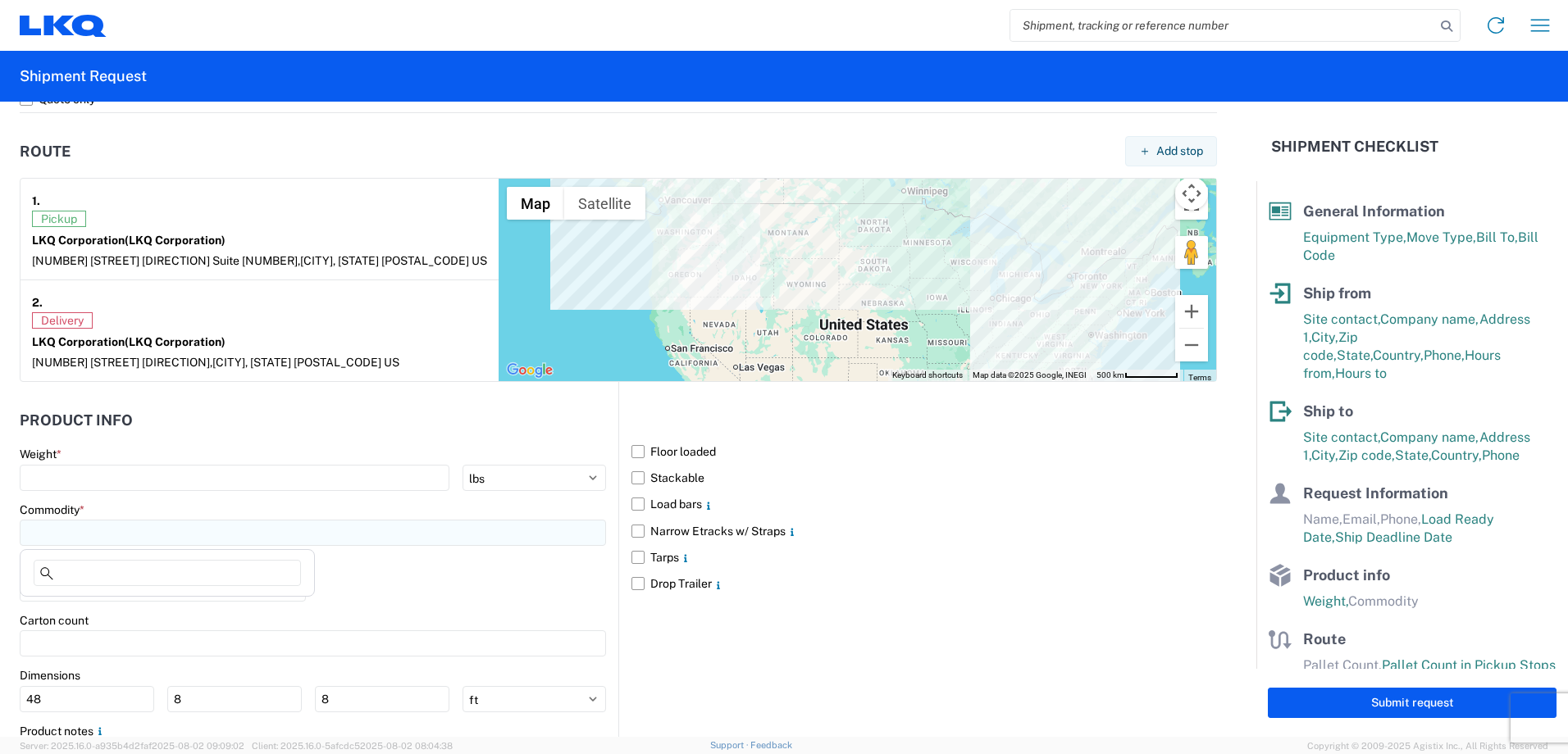 click 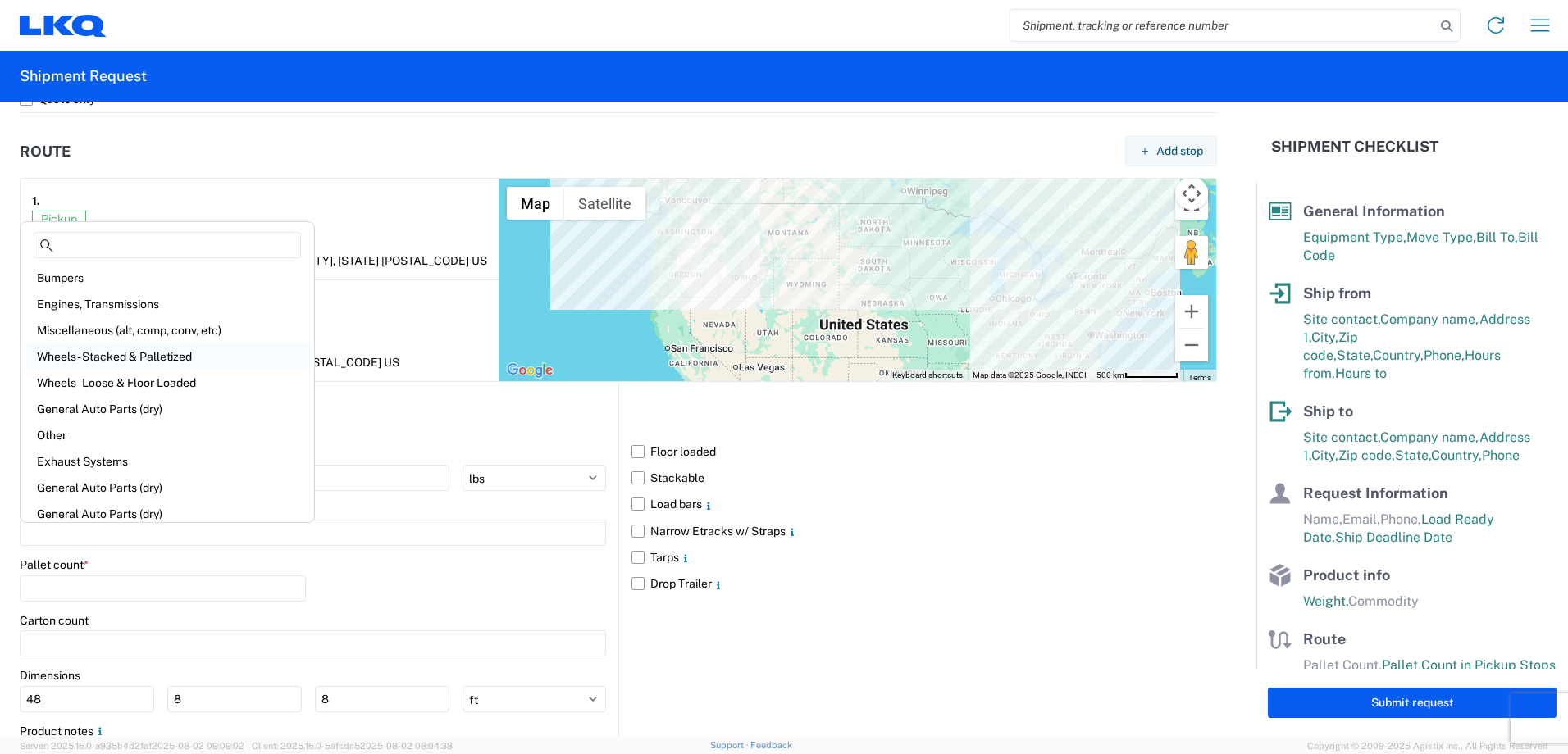 click on "Wheels - Stacked & Palletized" 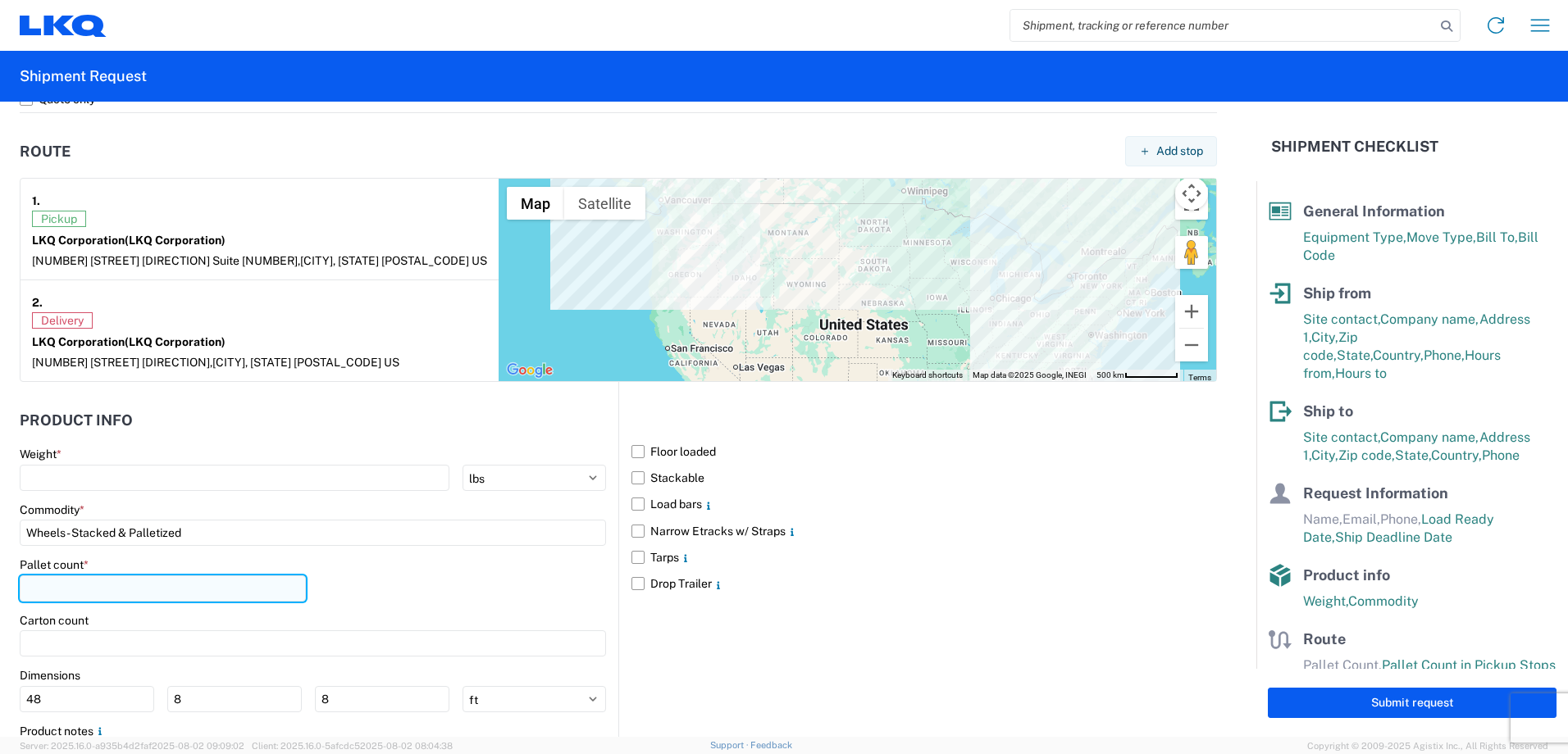 click 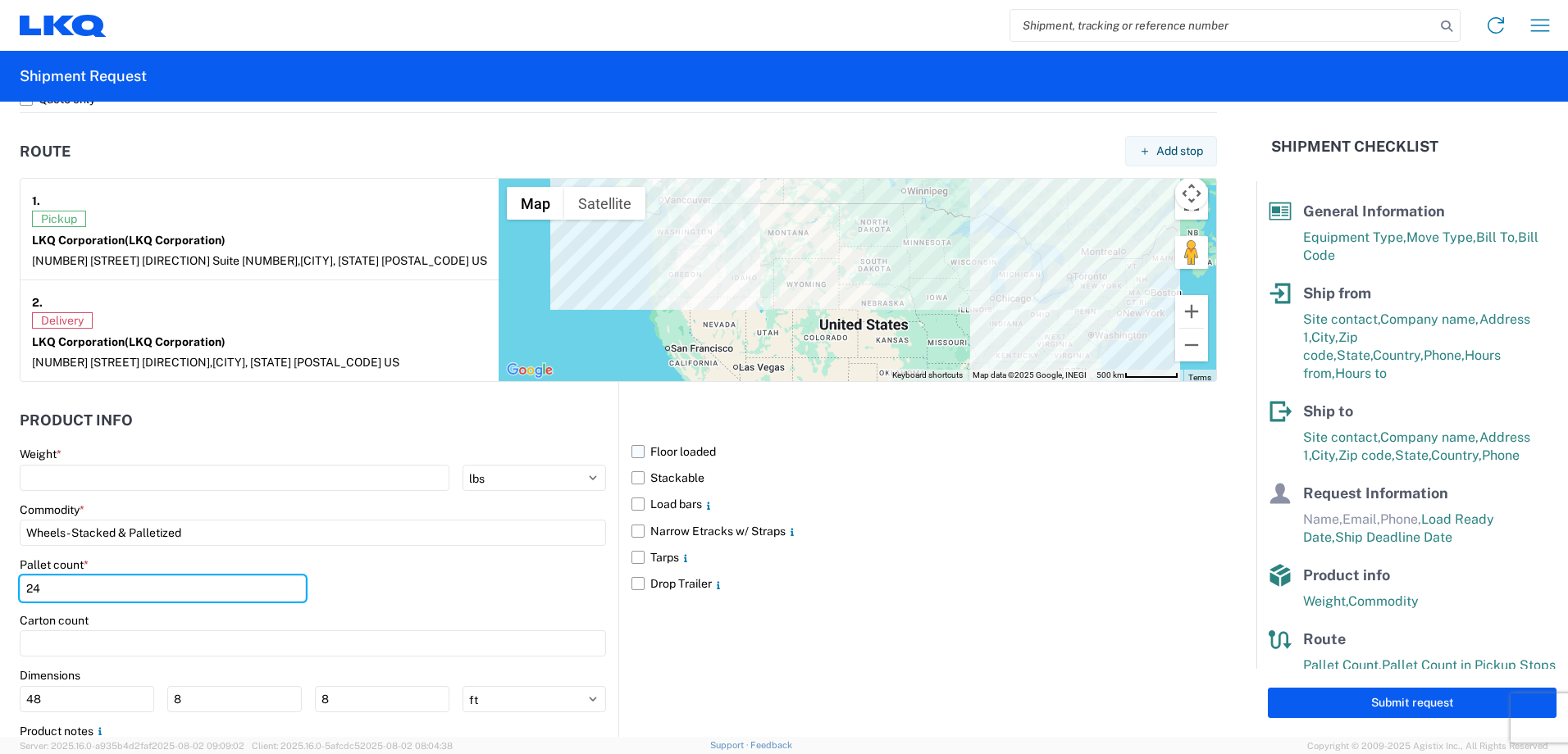 type on "24" 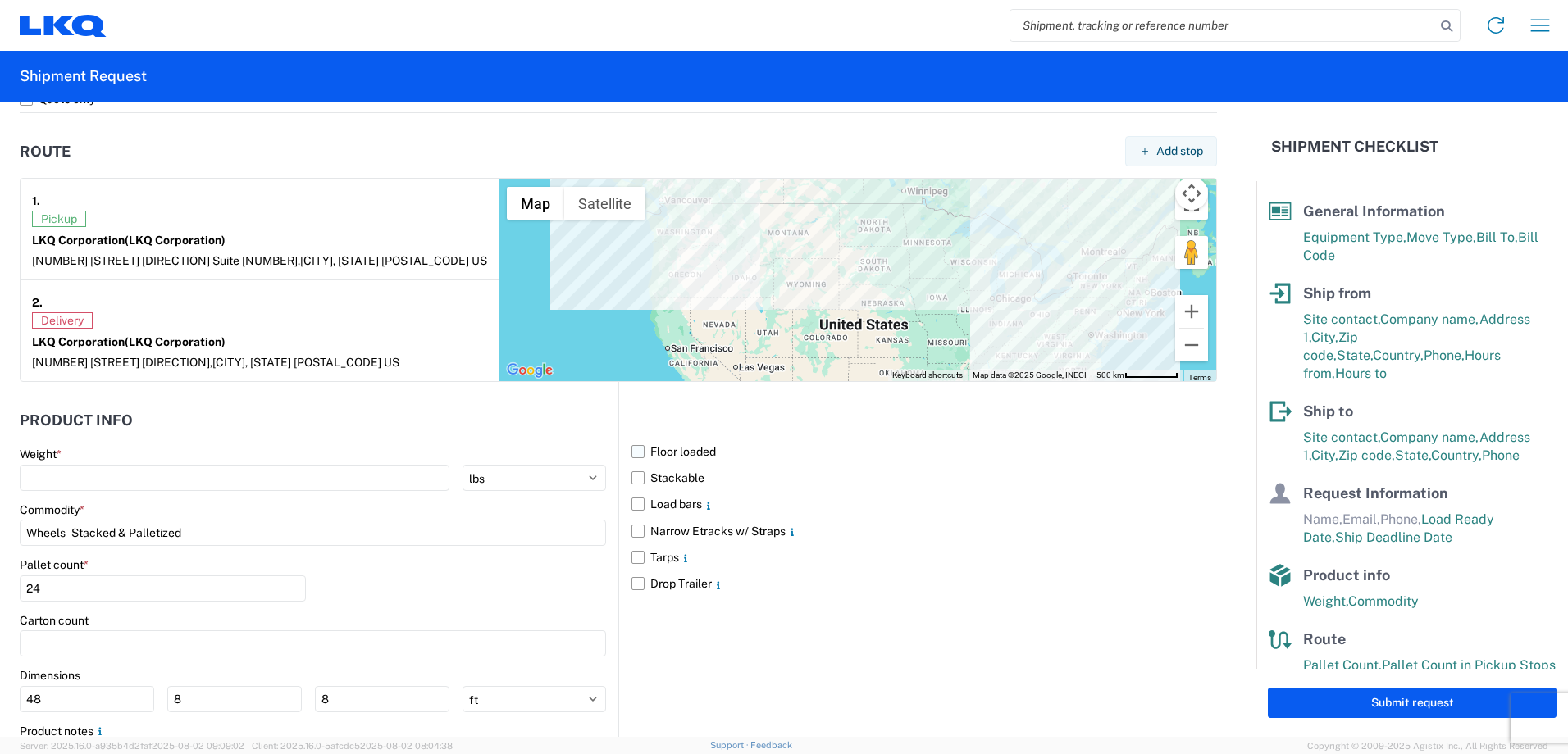 click on "Floor loaded" 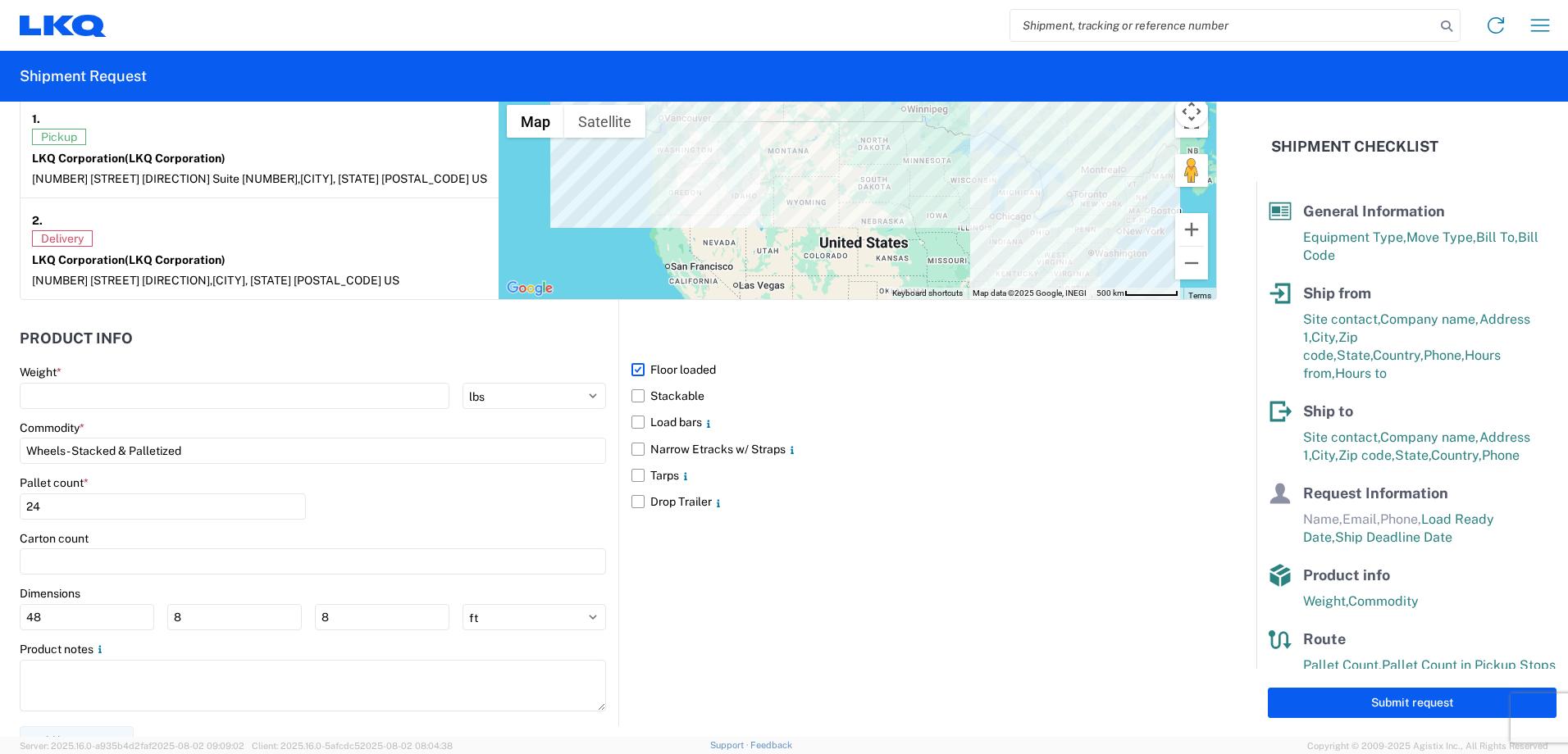 scroll, scrollTop: 1331, scrollLeft: 0, axis: vertical 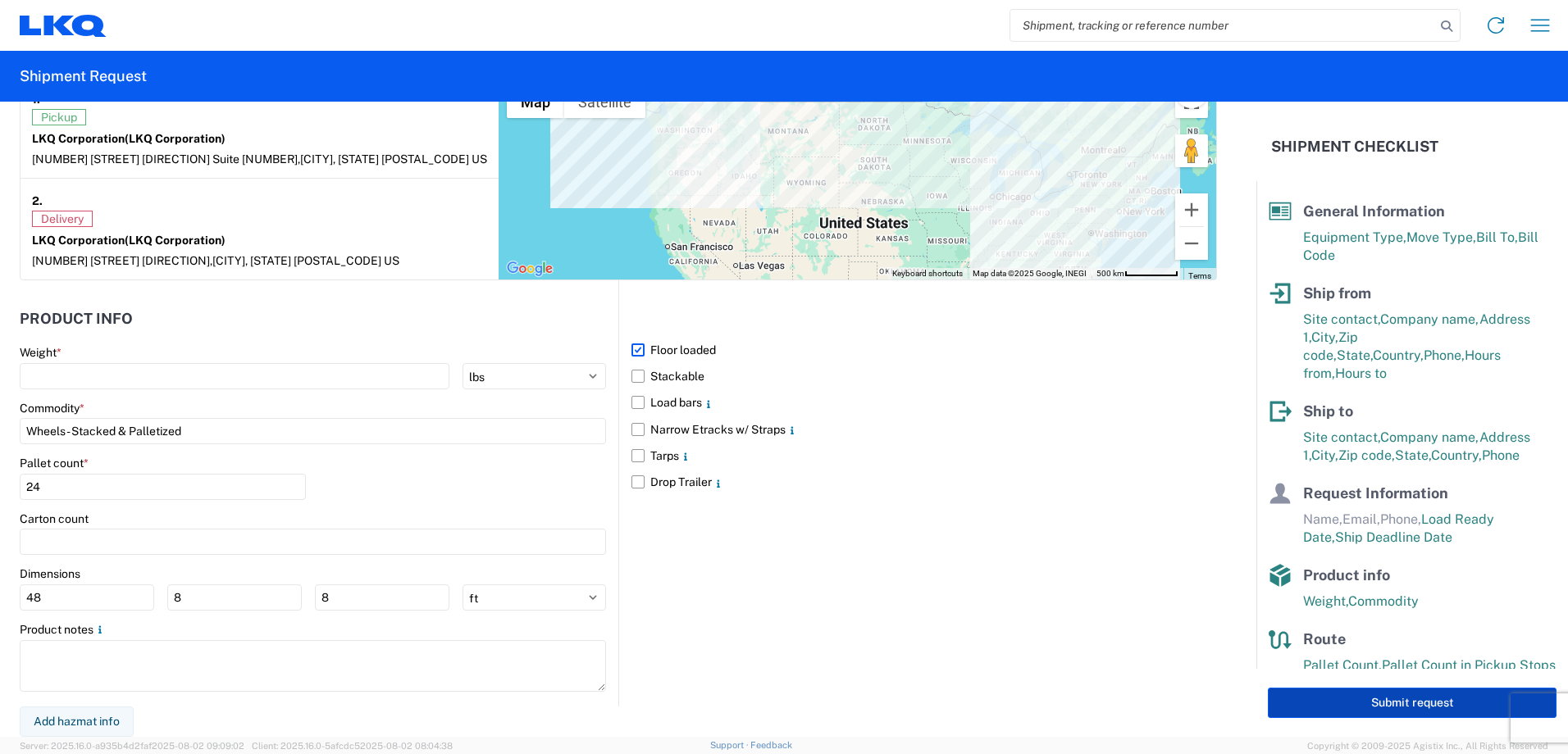 click on "Submit request" 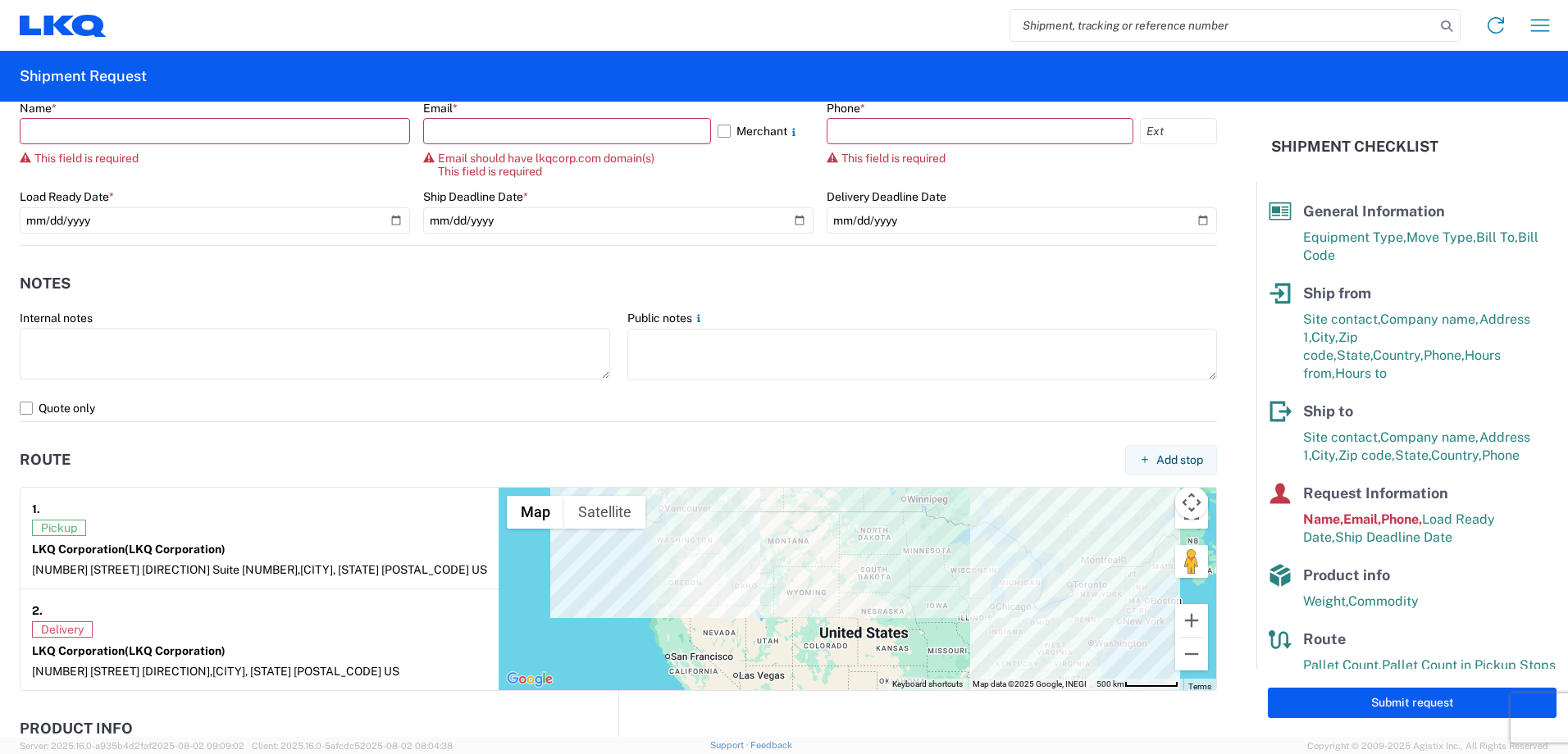 scroll, scrollTop: 790, scrollLeft: 0, axis: vertical 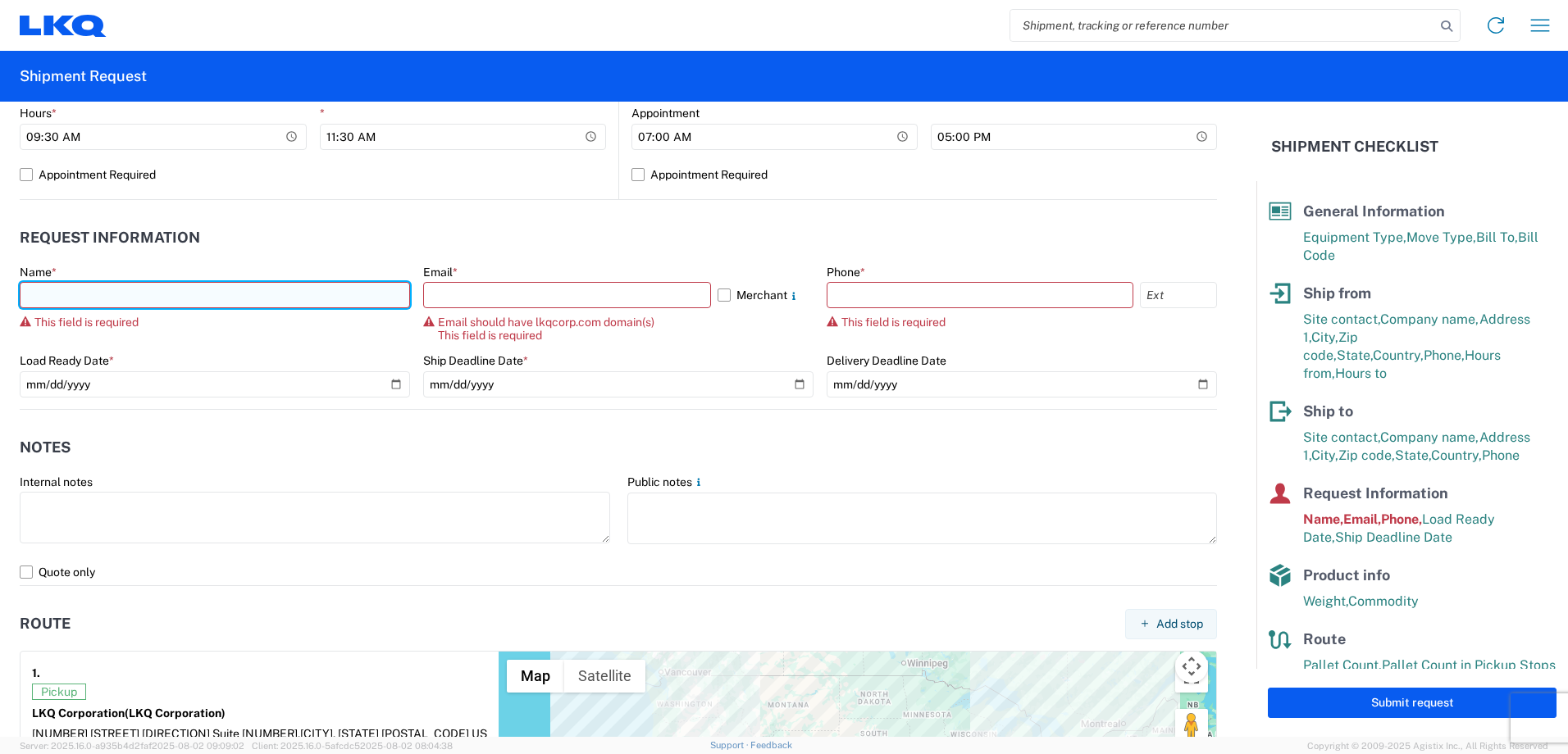click 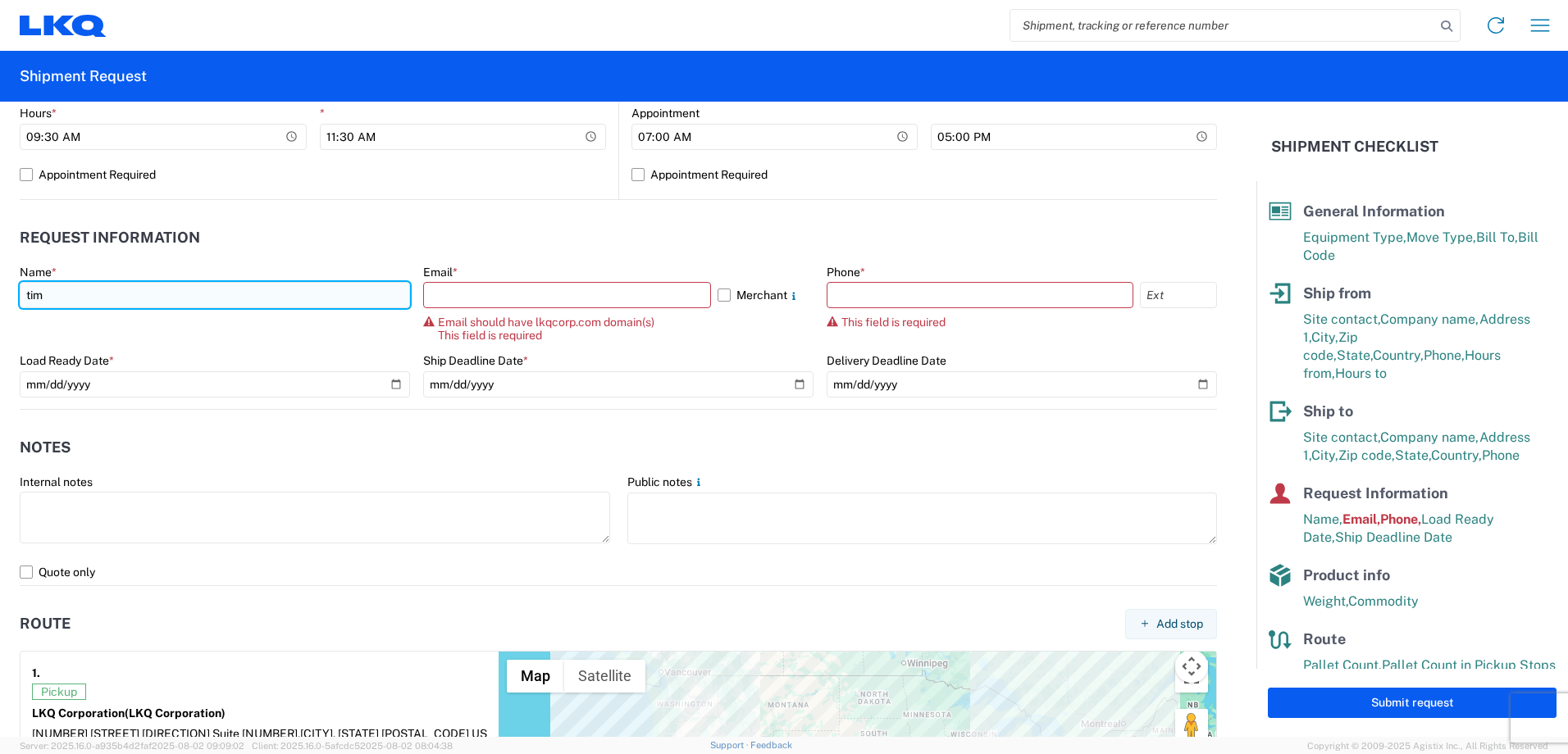 click on "tim" 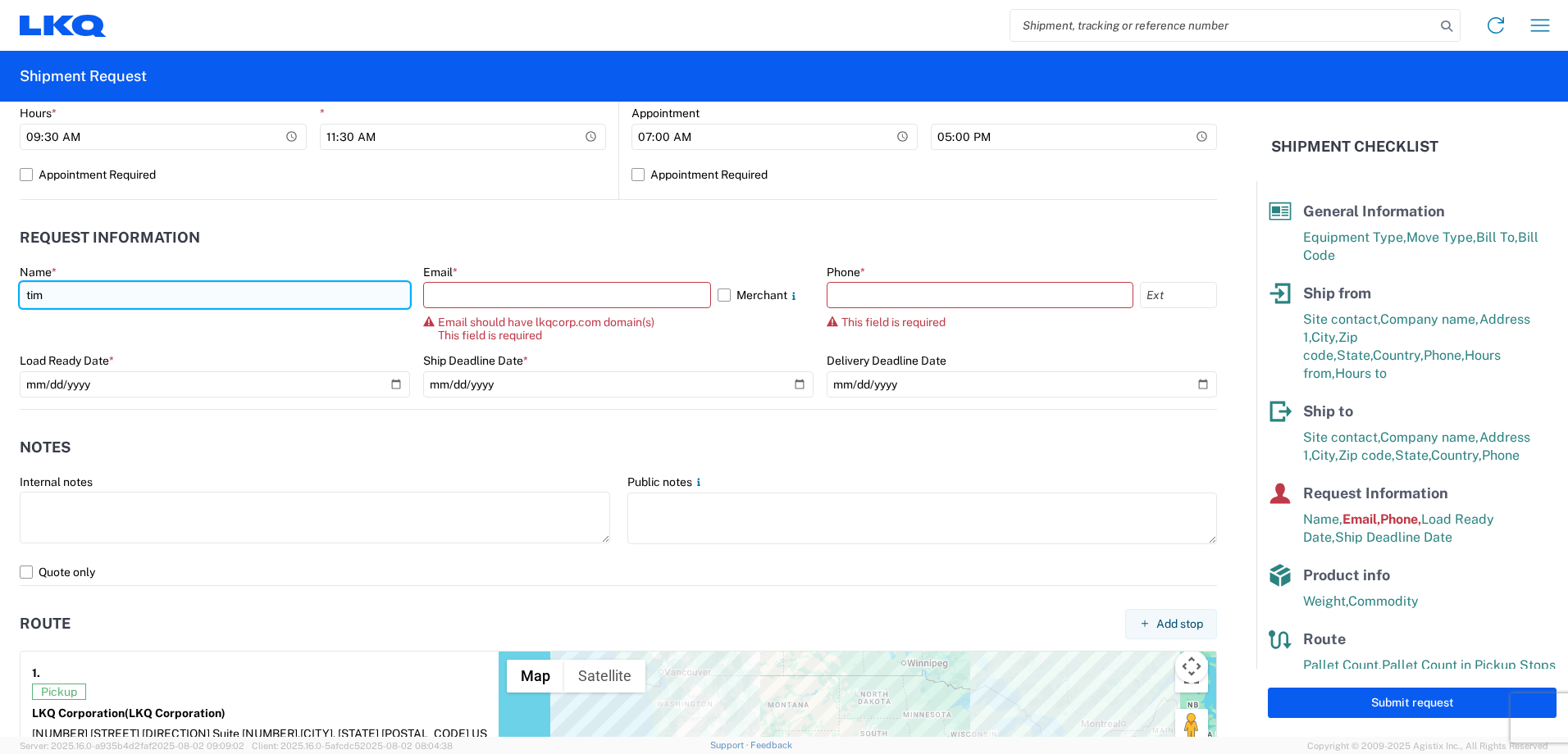 type on "[FIRST] [LAST]" 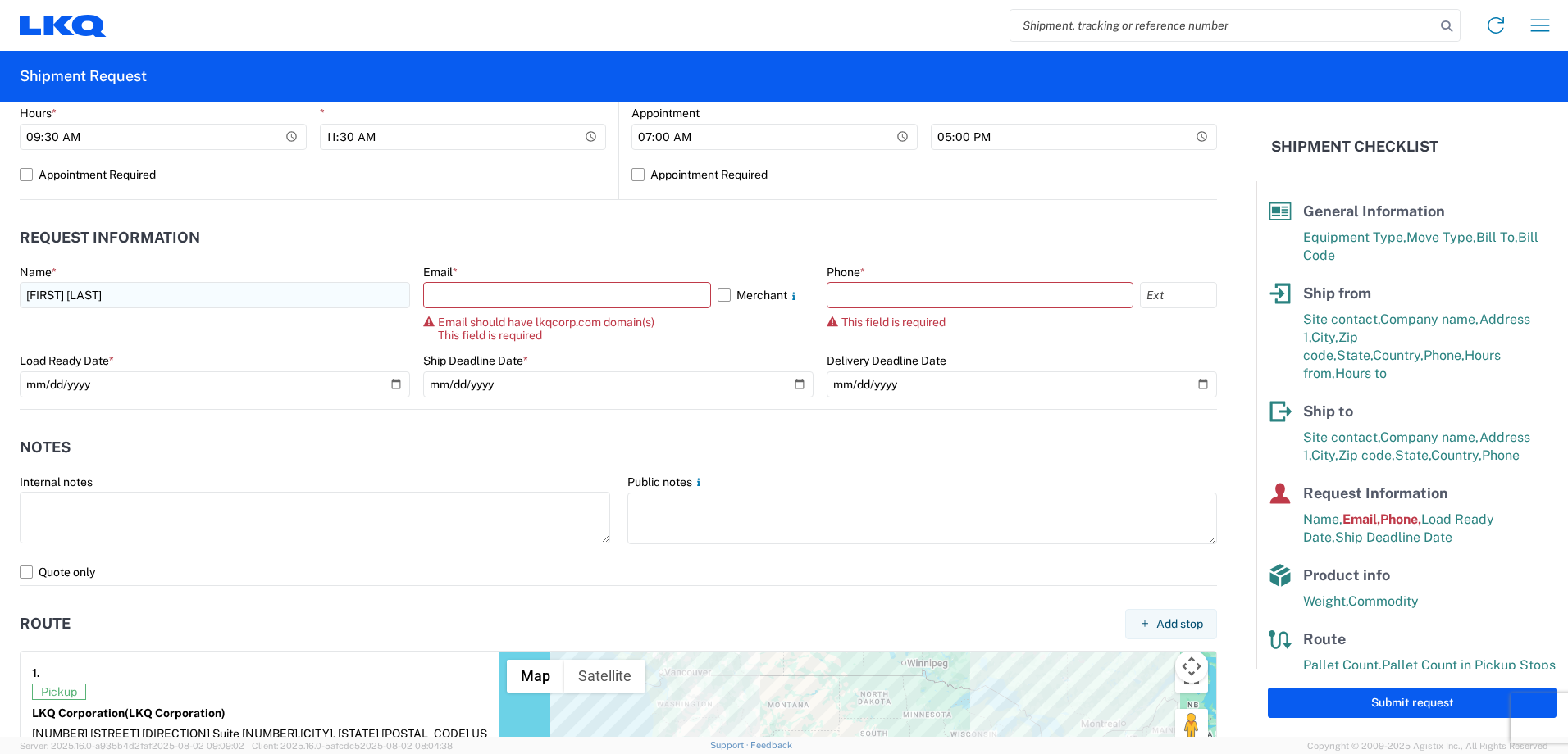 select on "TX" 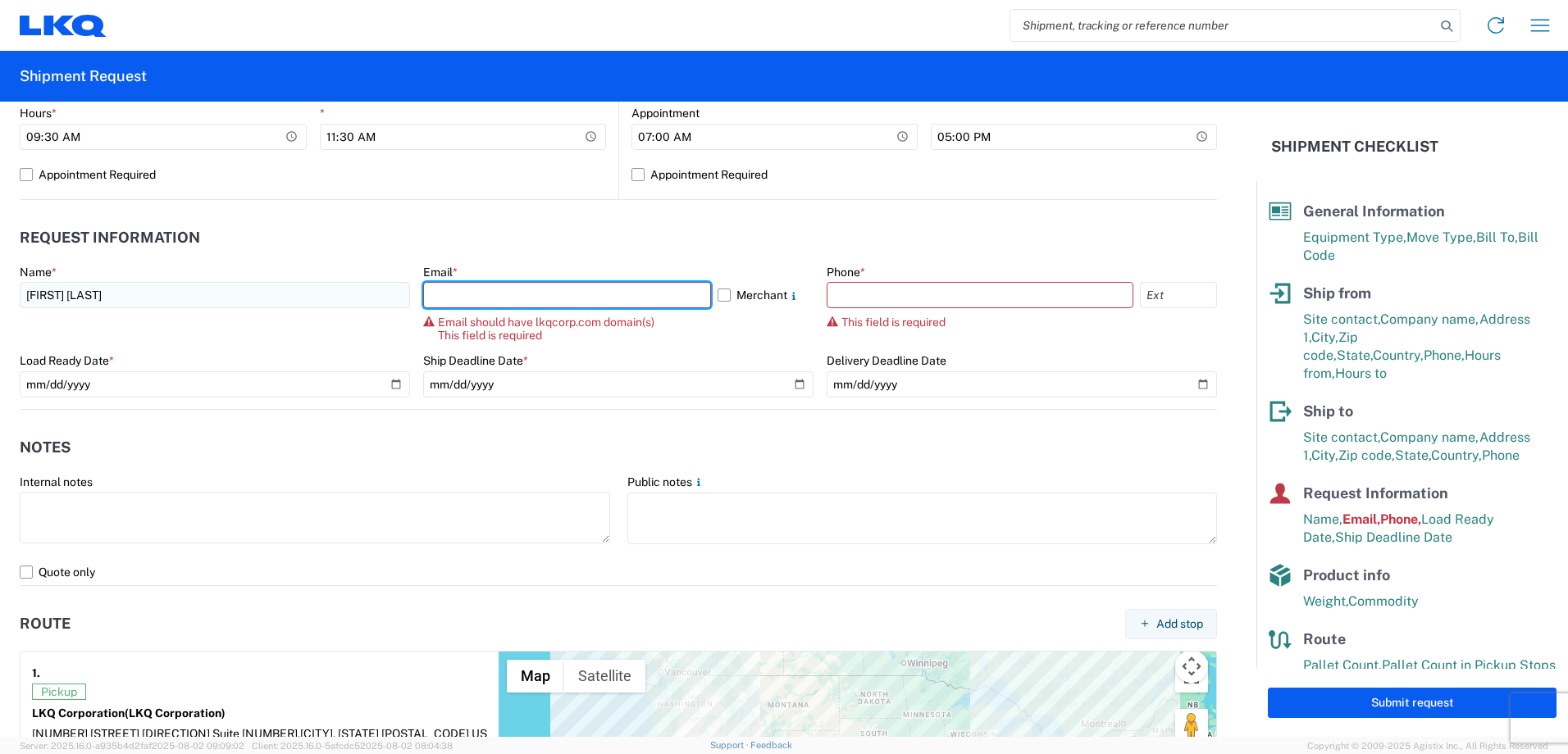 type on "[EMAIL]" 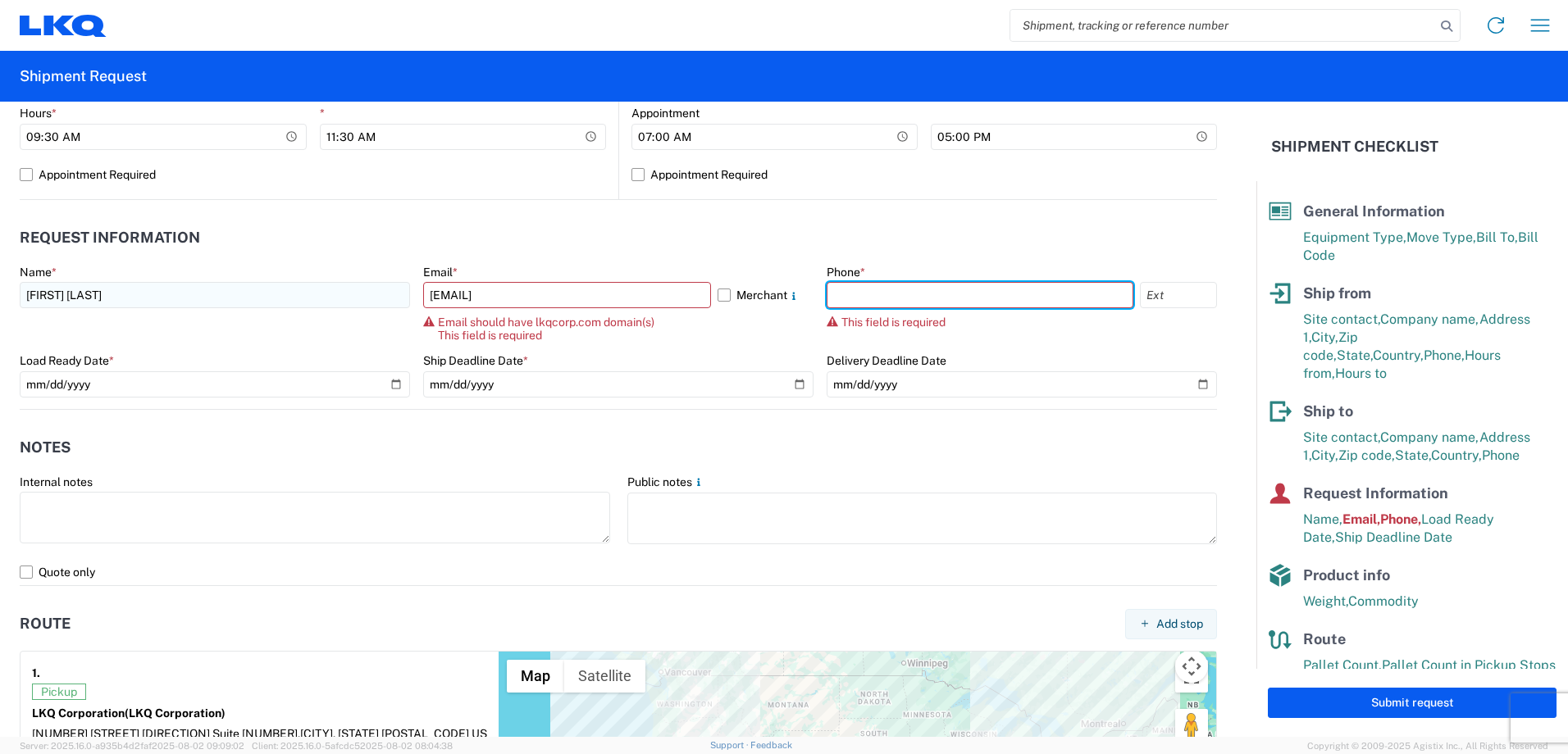 type on "[PHONE]" 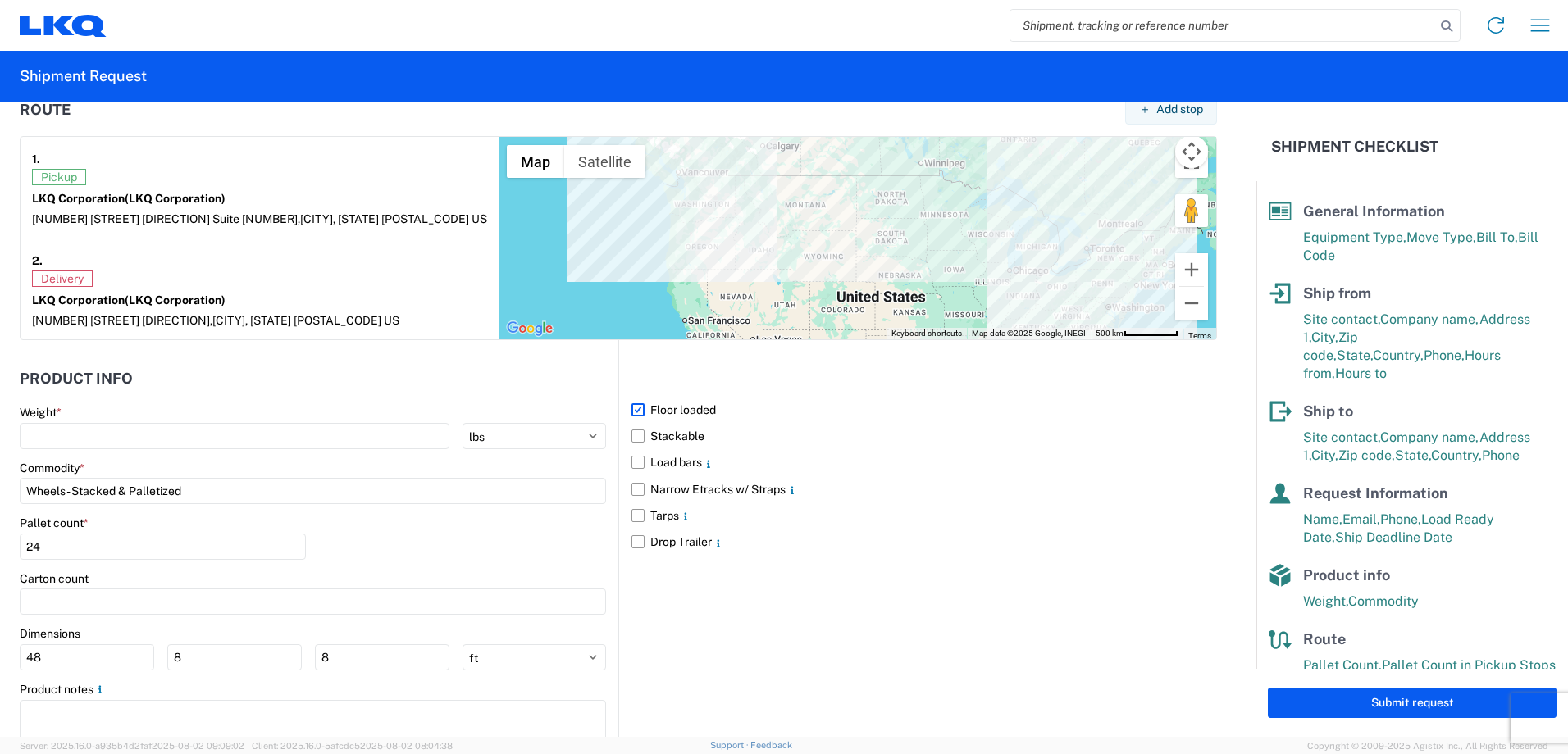 scroll, scrollTop: 1282, scrollLeft: 0, axis: vertical 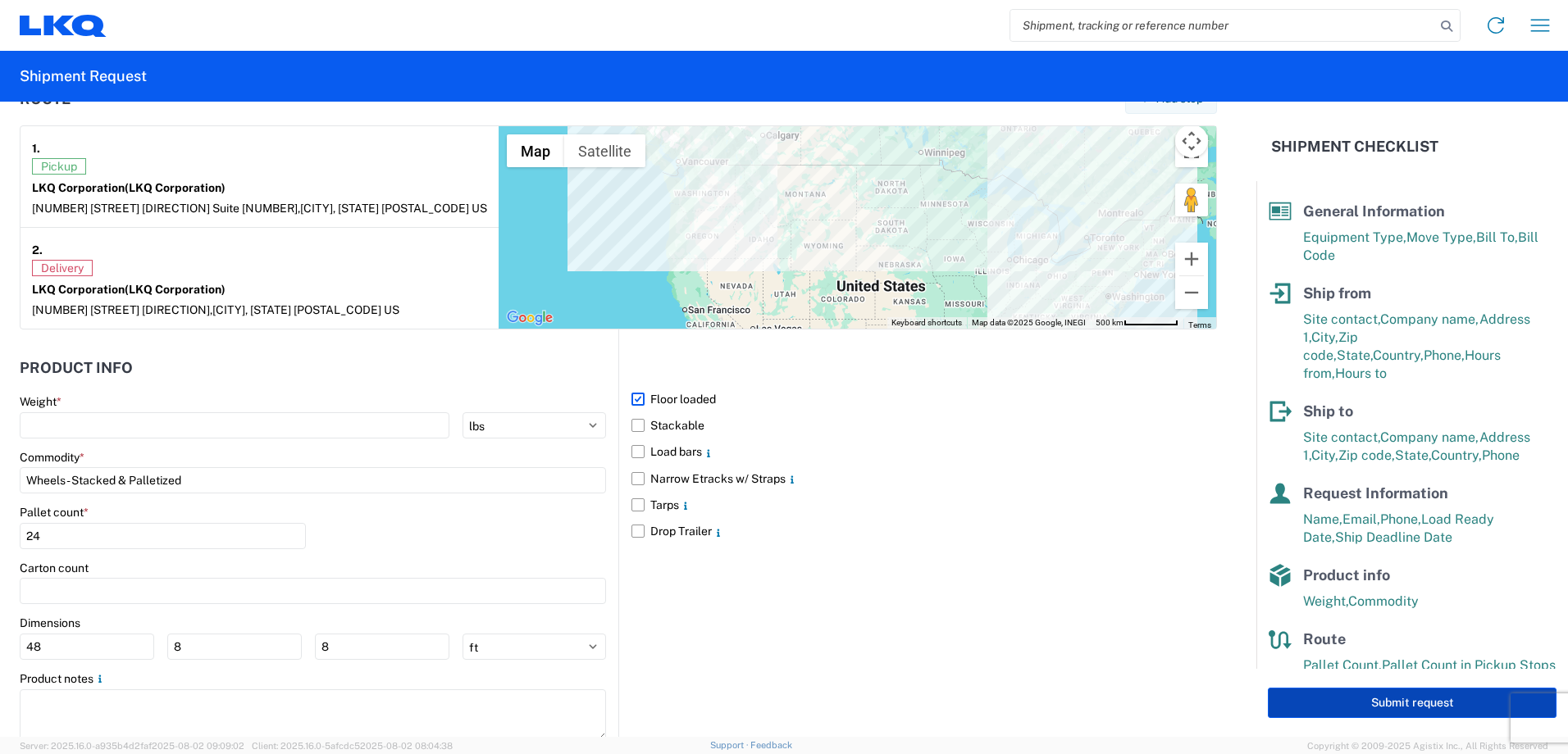 click on "Submit request" 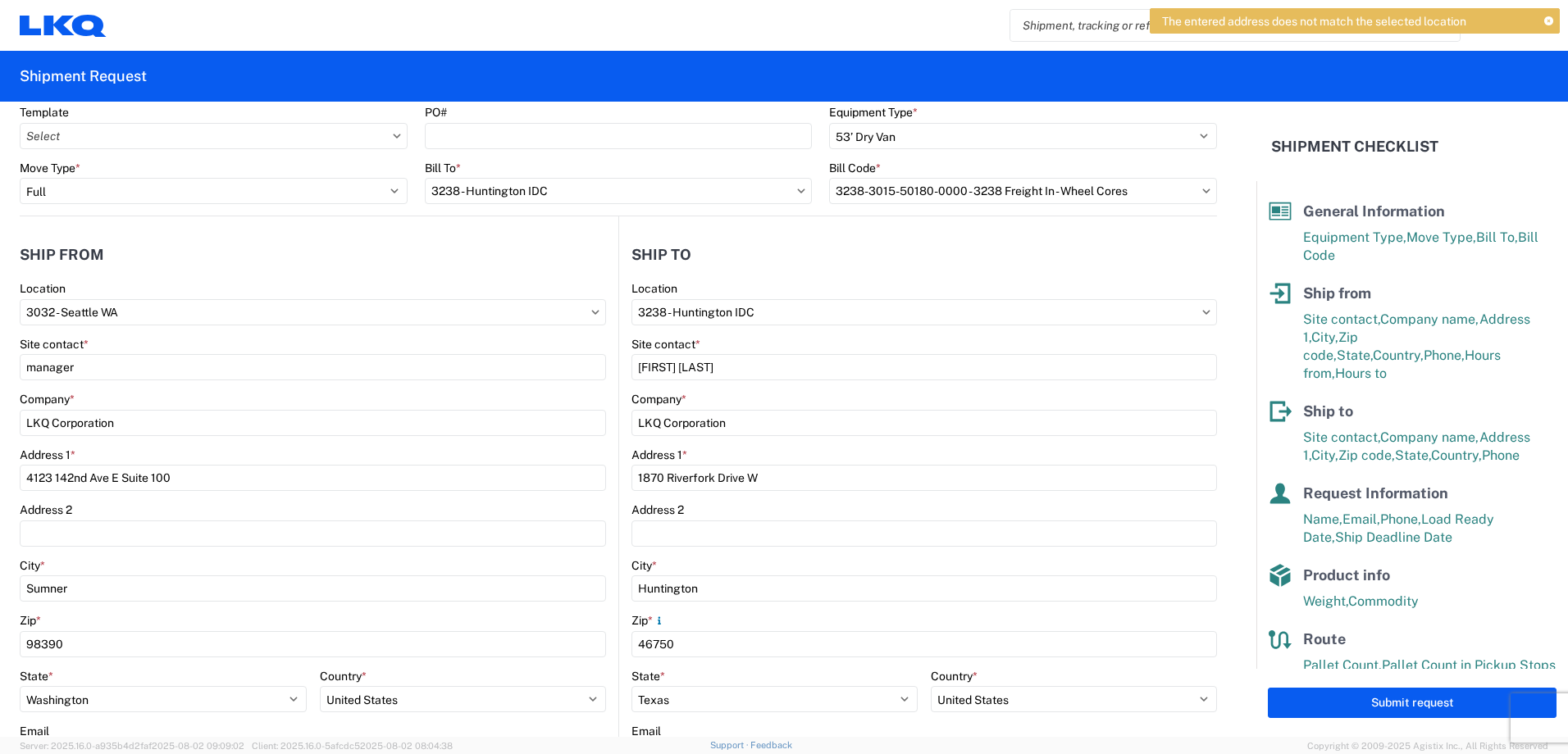 scroll, scrollTop: 52, scrollLeft: 0, axis: vertical 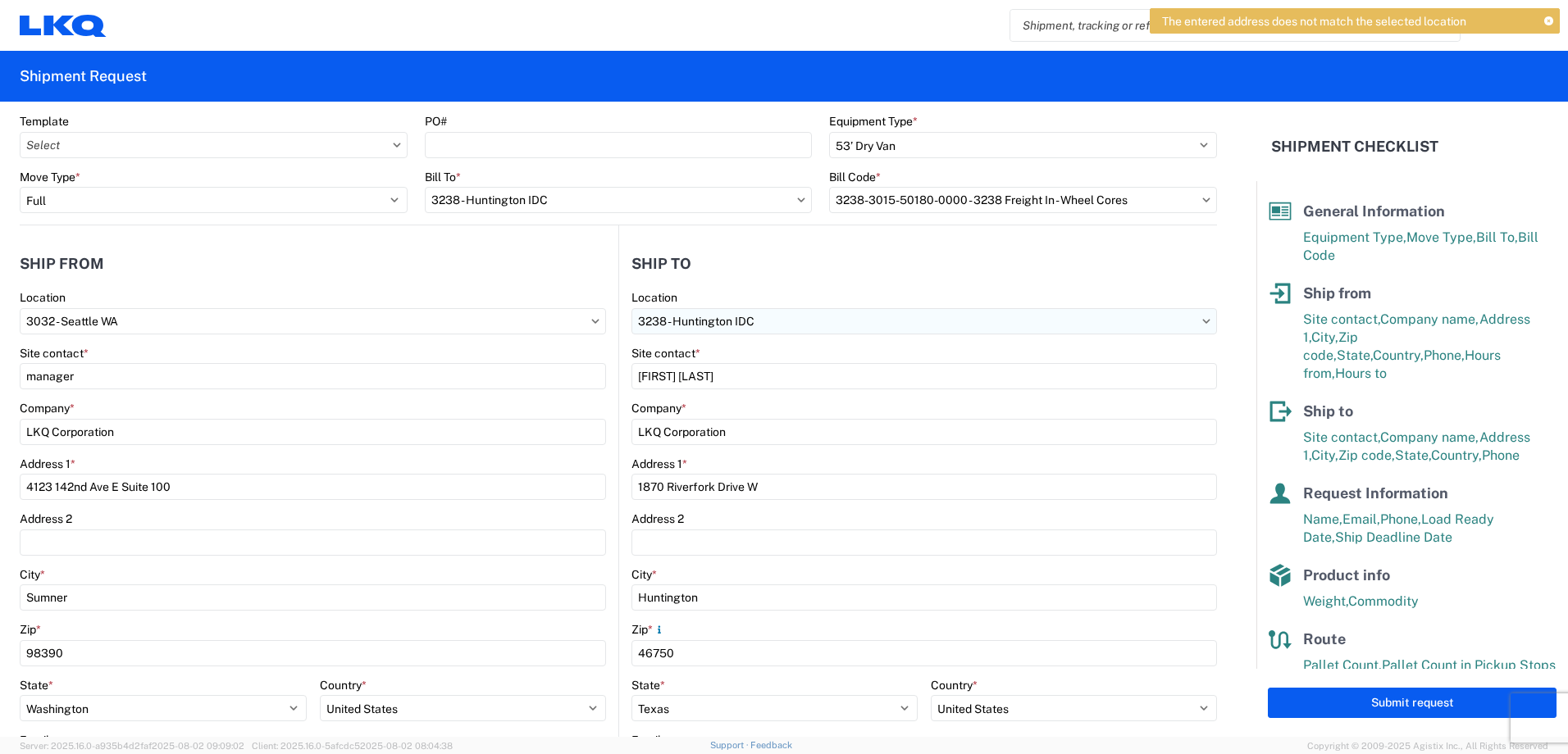click on "3238 - Huntington IDC" at bounding box center [312, 321] 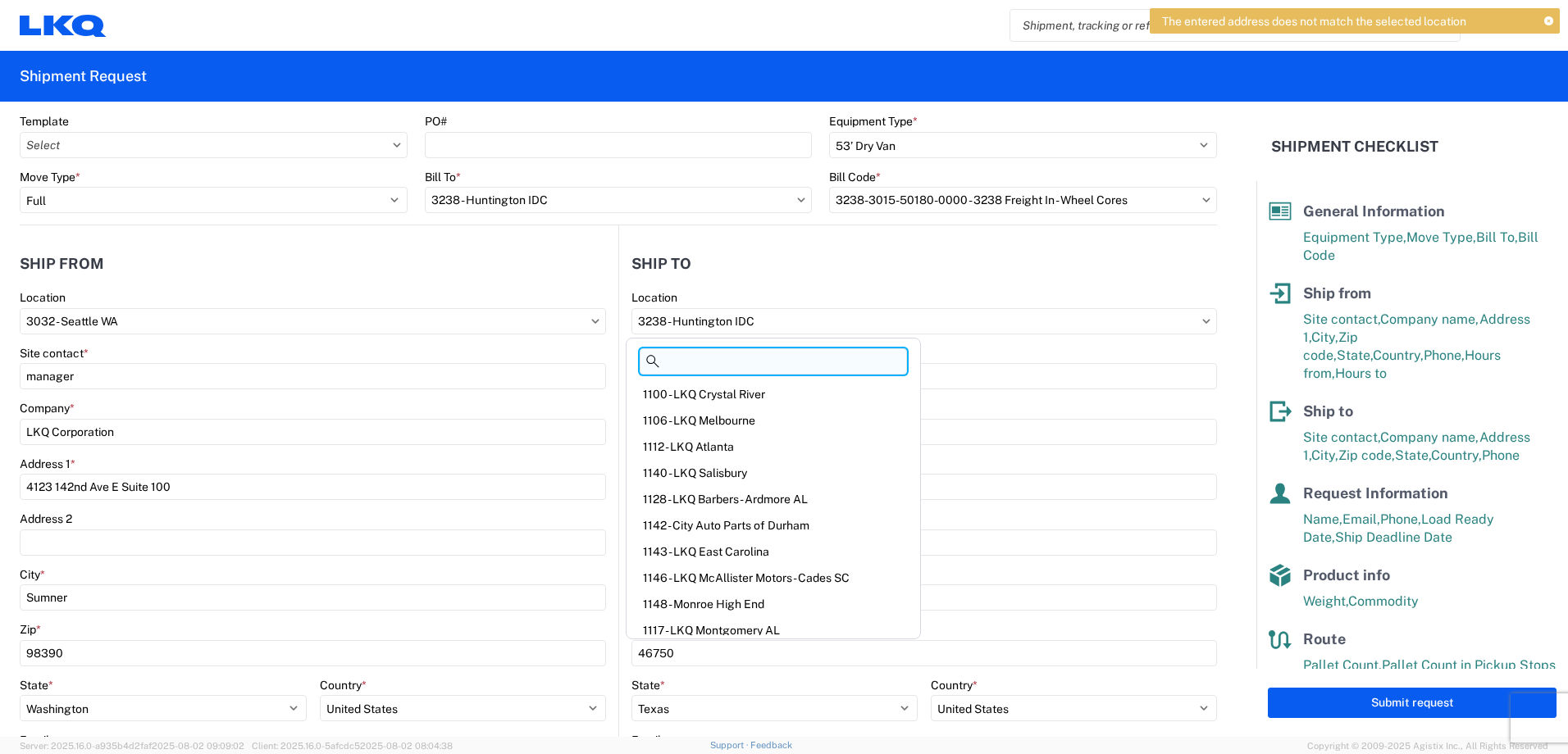 click 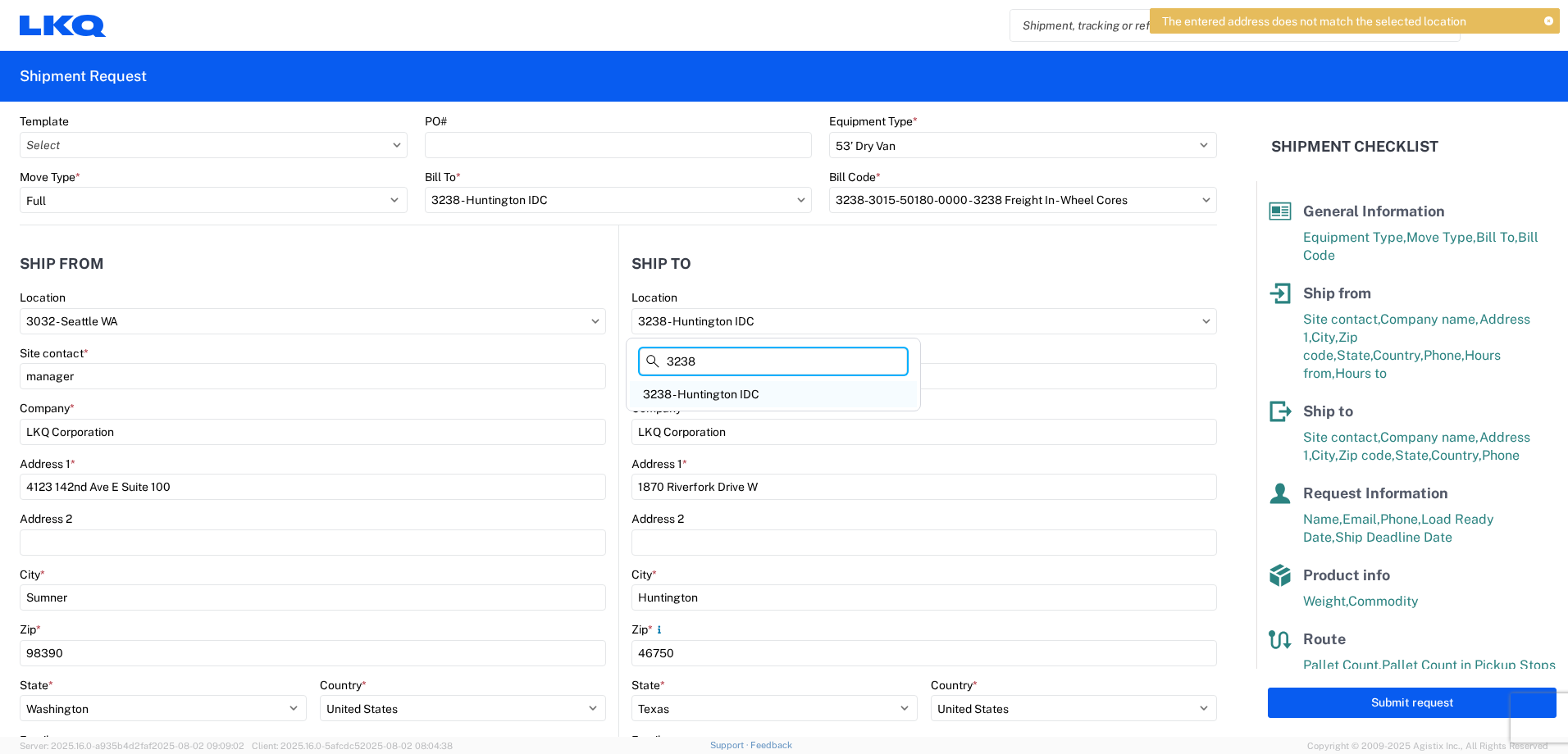 type on "3238" 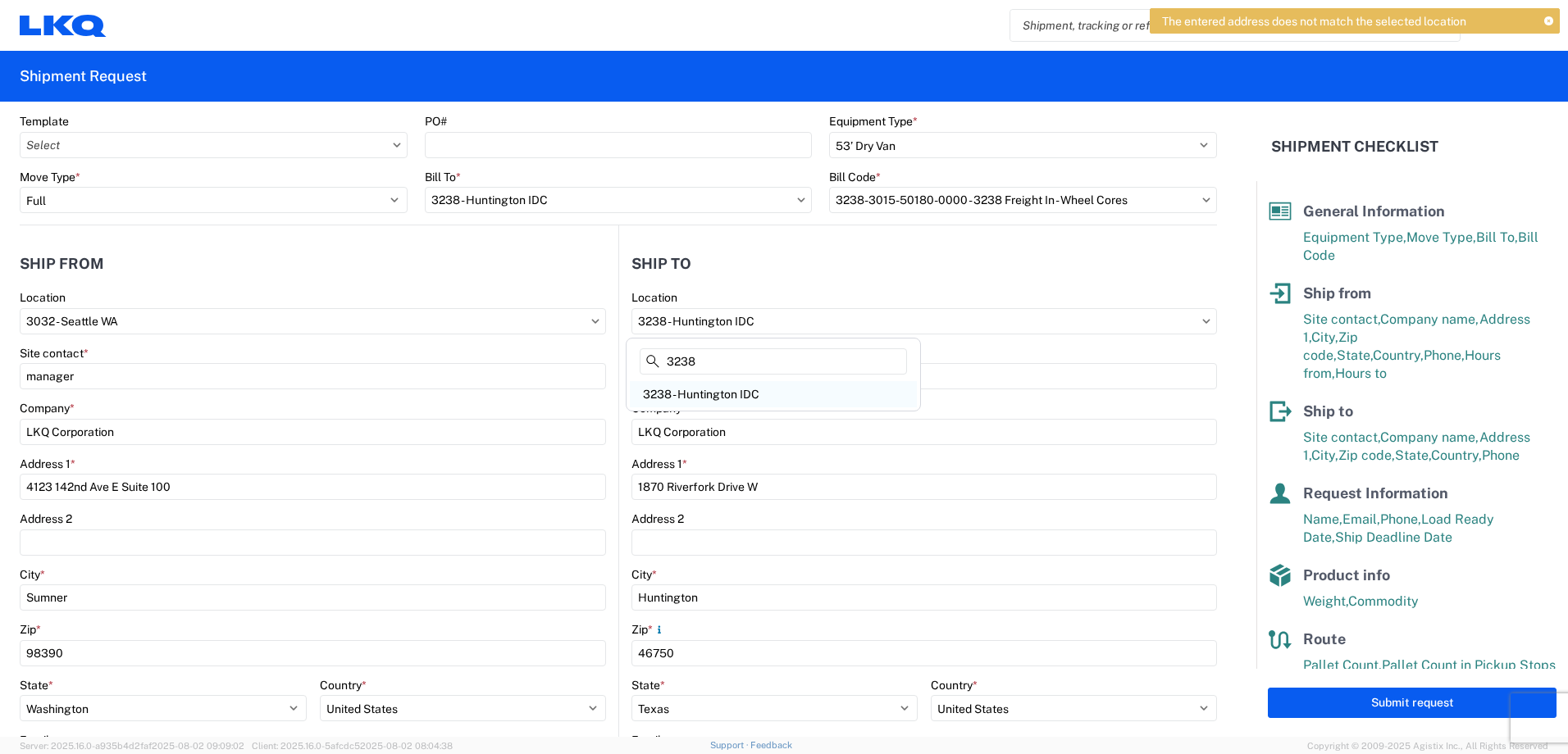 click on "3238 - Huntington IDC" 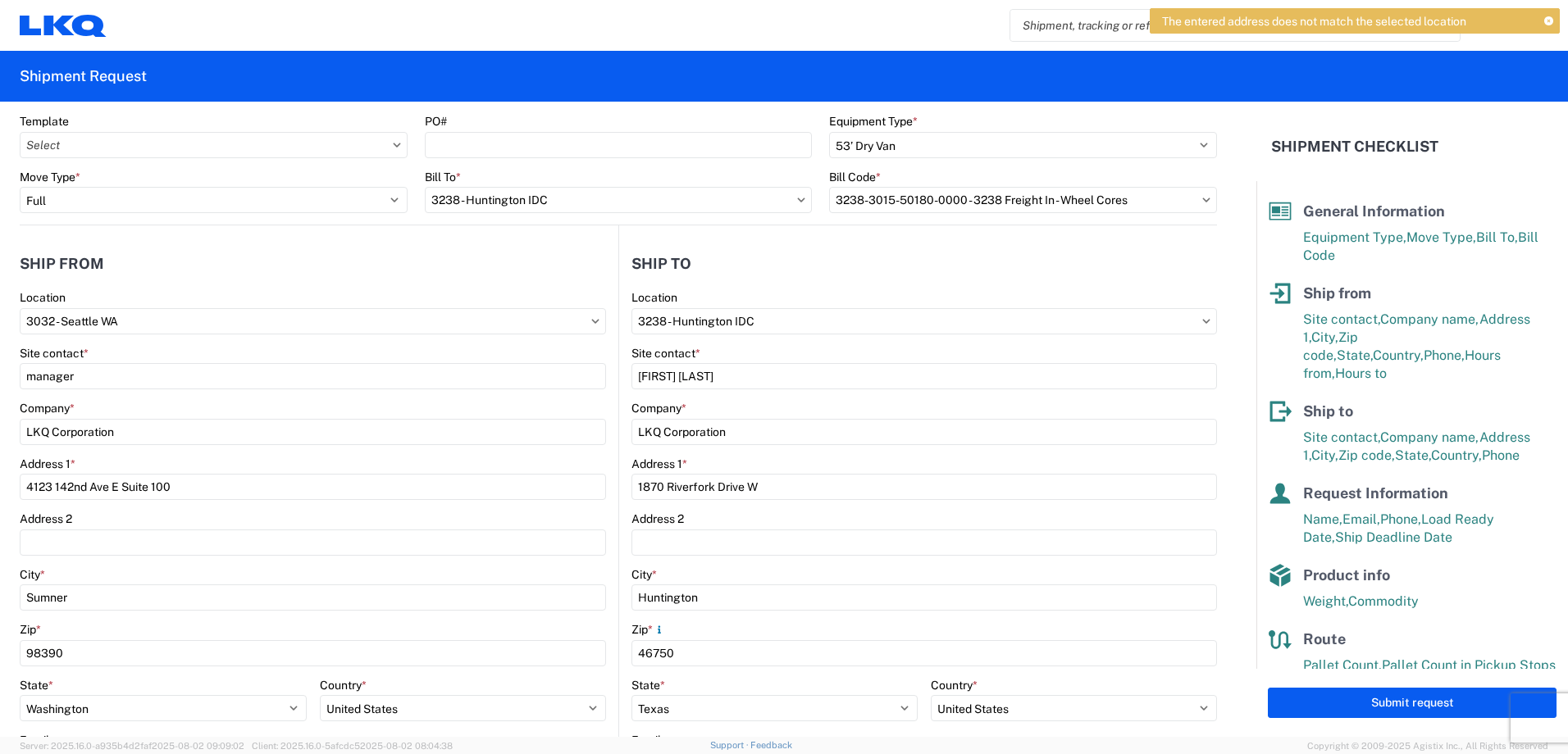 type 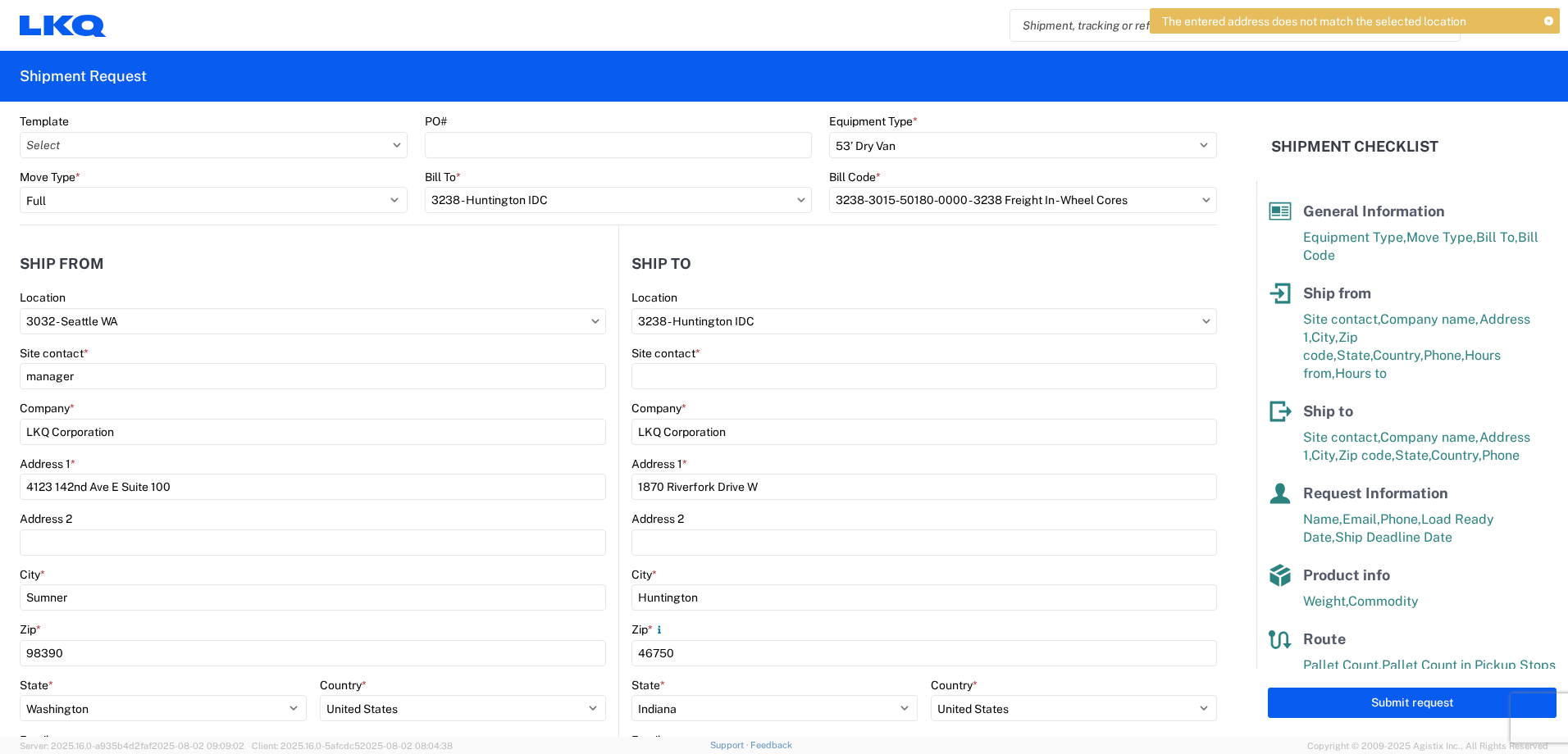 select on "IN" 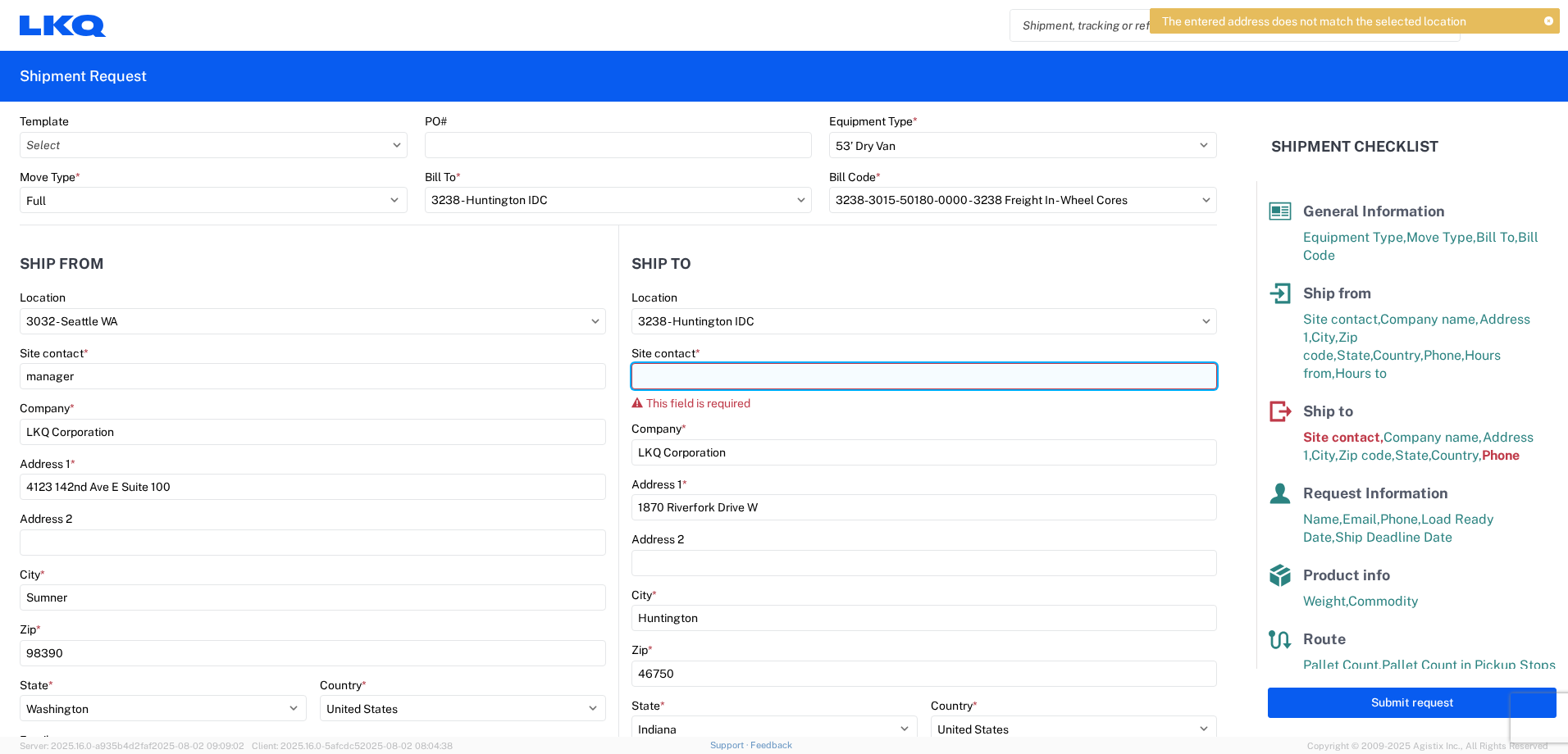 click on "Site contact  *" at bounding box center [924, 376] 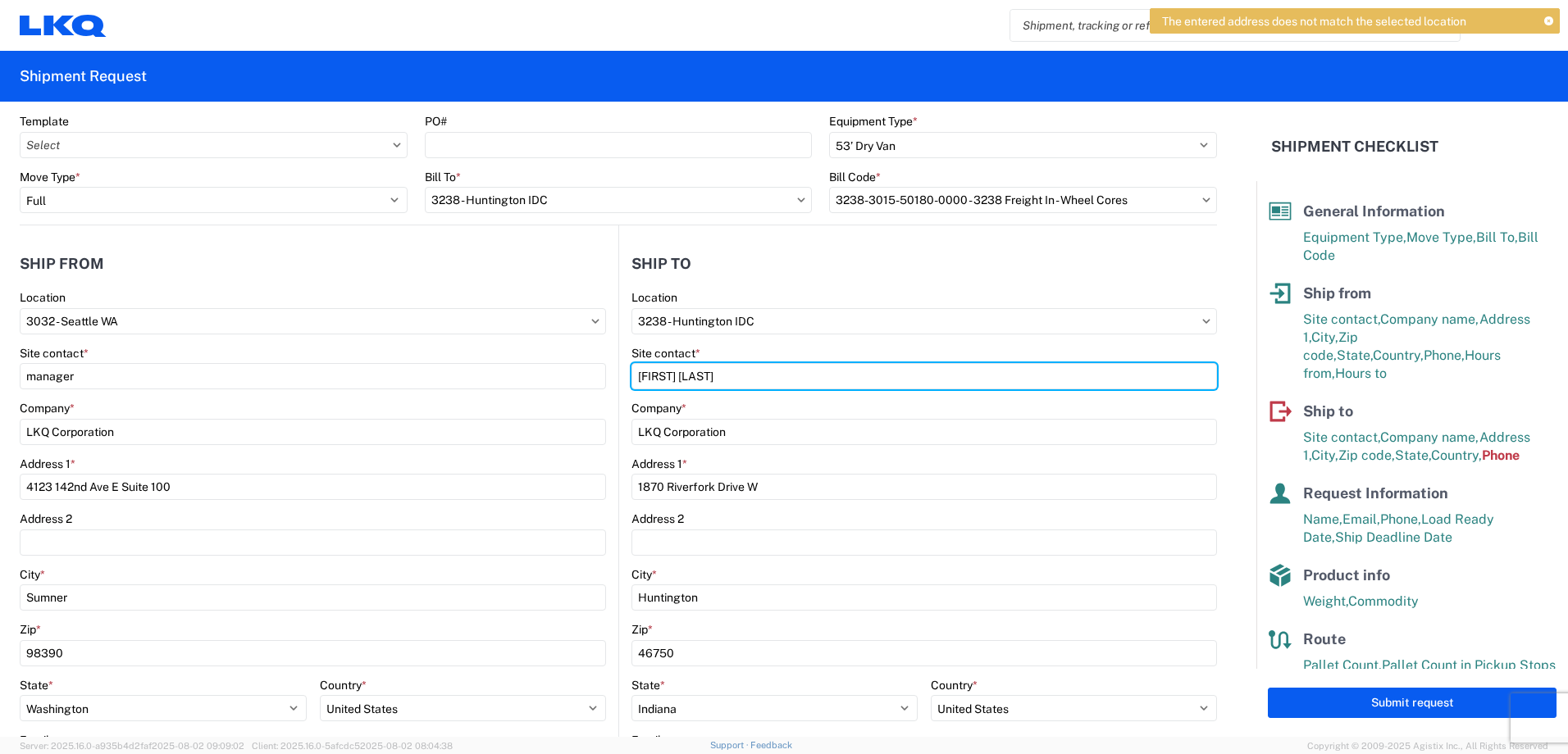 type on "[FIRST] [LAST]" 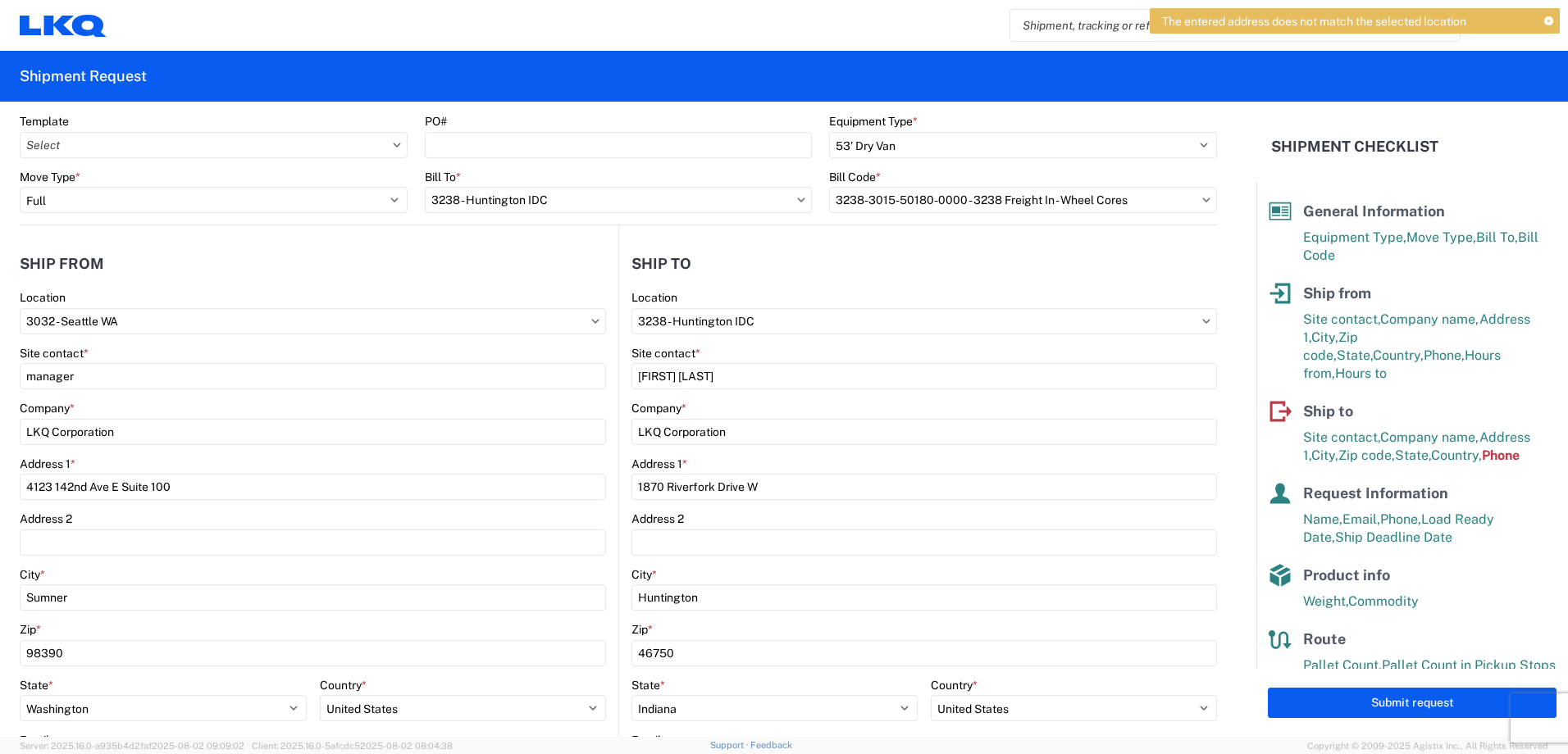 click on "Ship to" 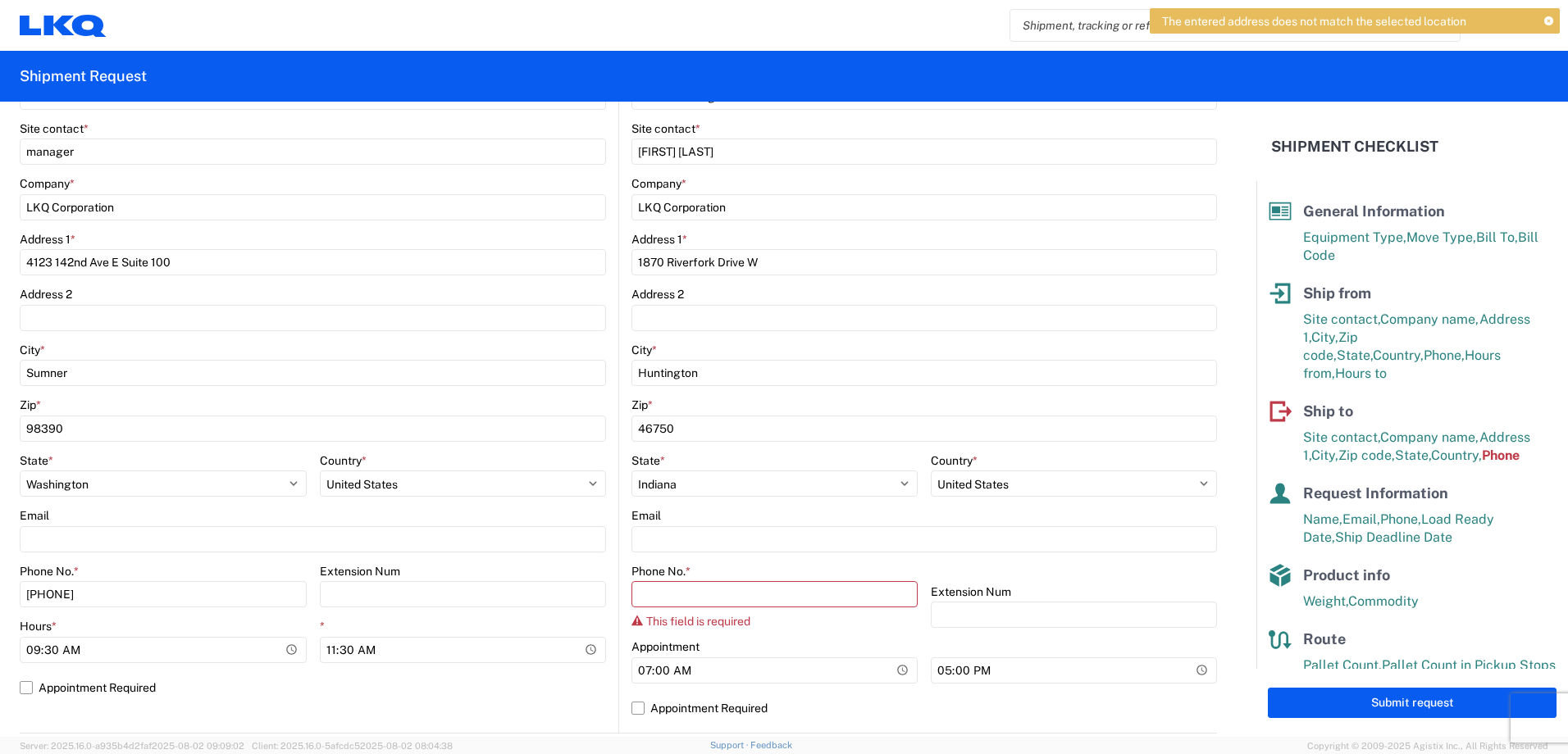 scroll, scrollTop: 298, scrollLeft: 0, axis: vertical 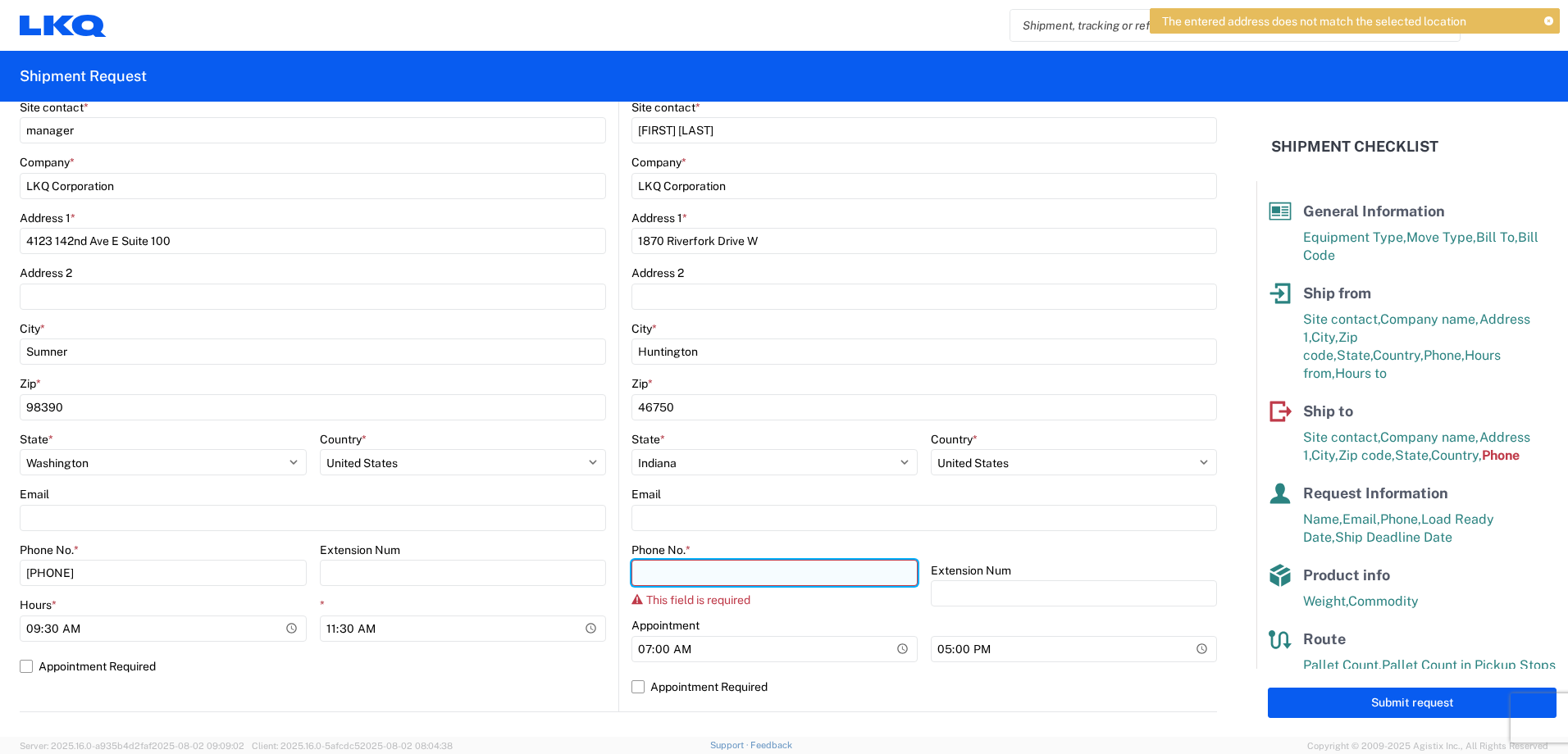 click on "Phone No.  *" at bounding box center [774, 573] 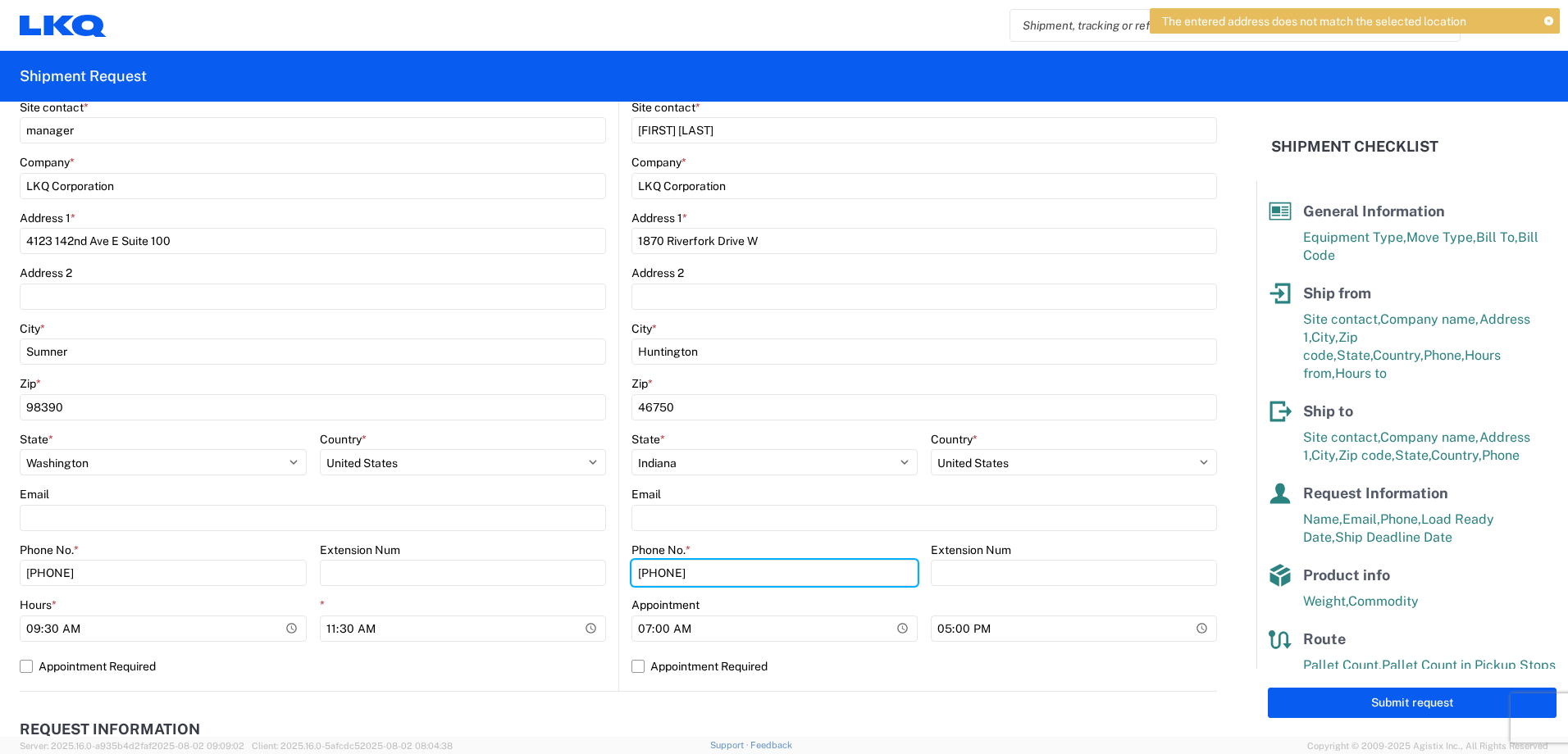 type on "[PHONE]" 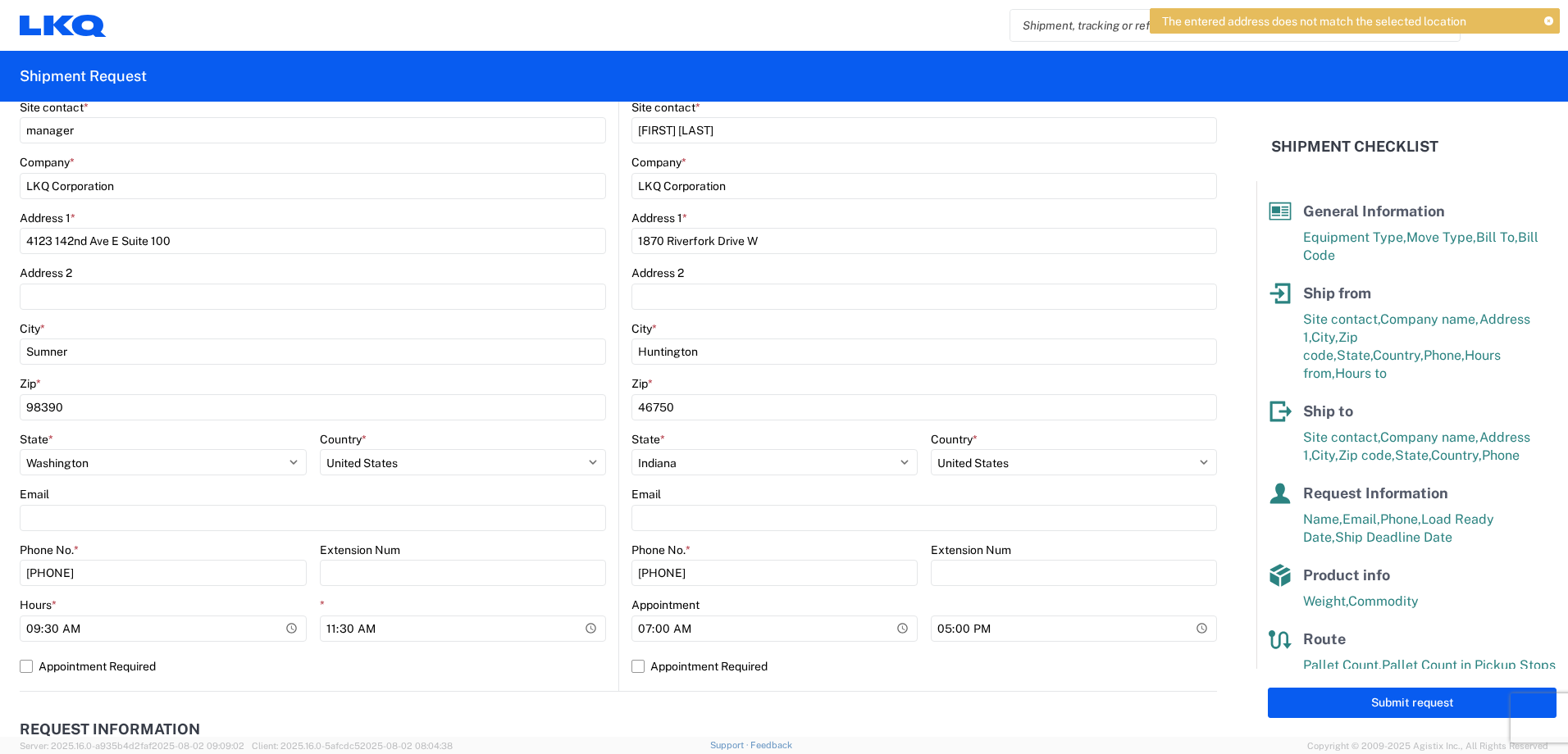 click on "[NUMBER] [STREET] [DIRECTION]  Address 2   City  * Huntington  Zip  * [POSTAL_CODE]  State  * Select Alabama Alaska Arizona Arkansas Armed Forces Americas Armed Forces Europe Armed Forces Pacific California Colorado Connecticut Delaware District of Columbia Florida Georgia Hawaii Idaho Illinois Indiana Iowa Kansas Kentucky Louisiana Maine Maryland Massachusetts Michigan Minnesota Mississippi Missouri Montana Nebraska Nevada New Hampshire New Jersey New Mexico New York North Carolina North Dakota Ohio Oklahoma Oregon Palau Pennsylvania Puerto Rico Rhode Island South Carolina South Dakota Tennessee Texas Utah Vermont Virginia Washington West Virginia Wisconsin Wyoming  Country  * Select Afghanistan Åland Islands Albania Algeria American Samoa Andorra Angola Anguilla Antarctica Antigua & Barbuda Argentina Armenia Aruba Australia Austria Azerbaijan Bahamas Bahrain Bangladesh Barbados Belarus Belgium Belize Benin Bhutan" 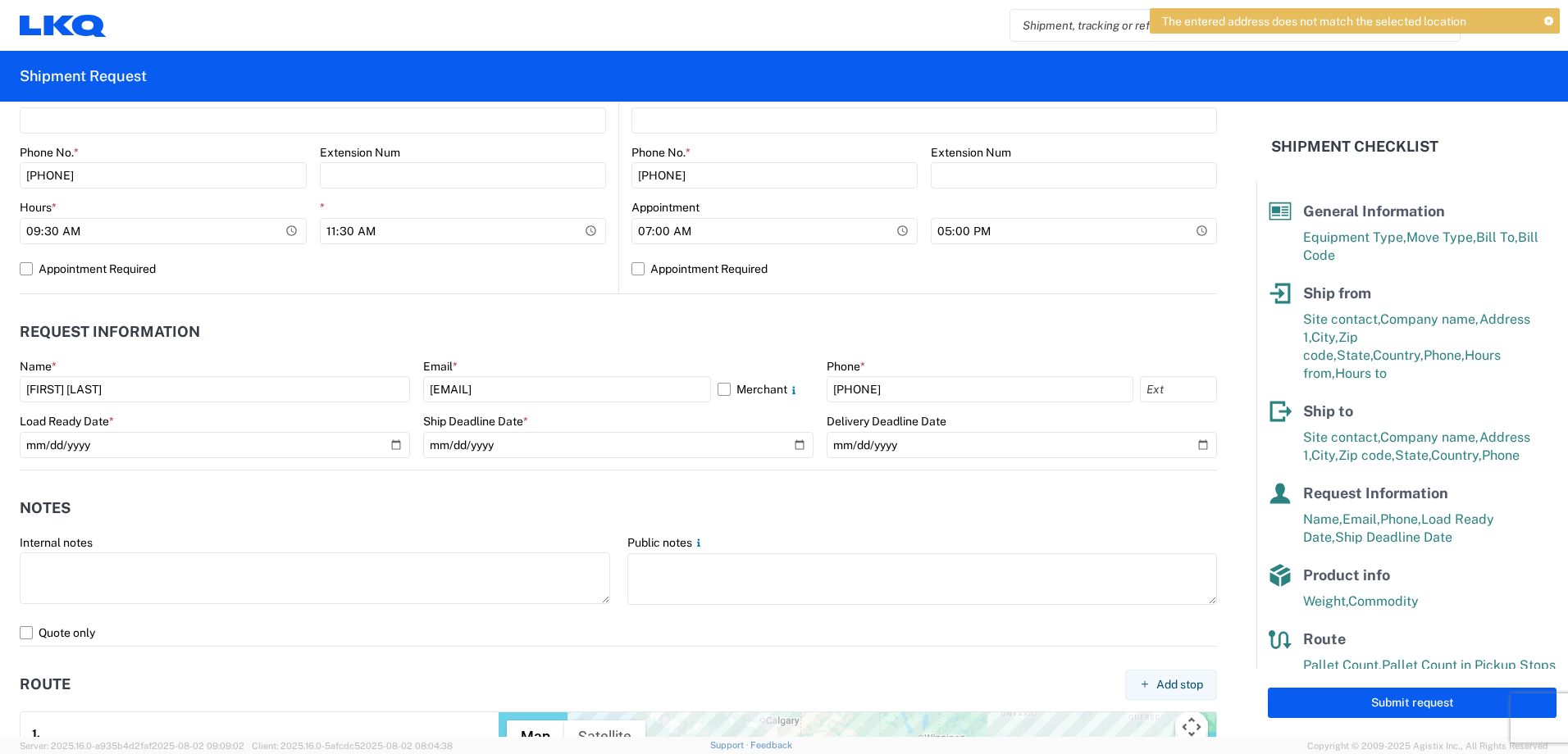 scroll, scrollTop: 708, scrollLeft: 0, axis: vertical 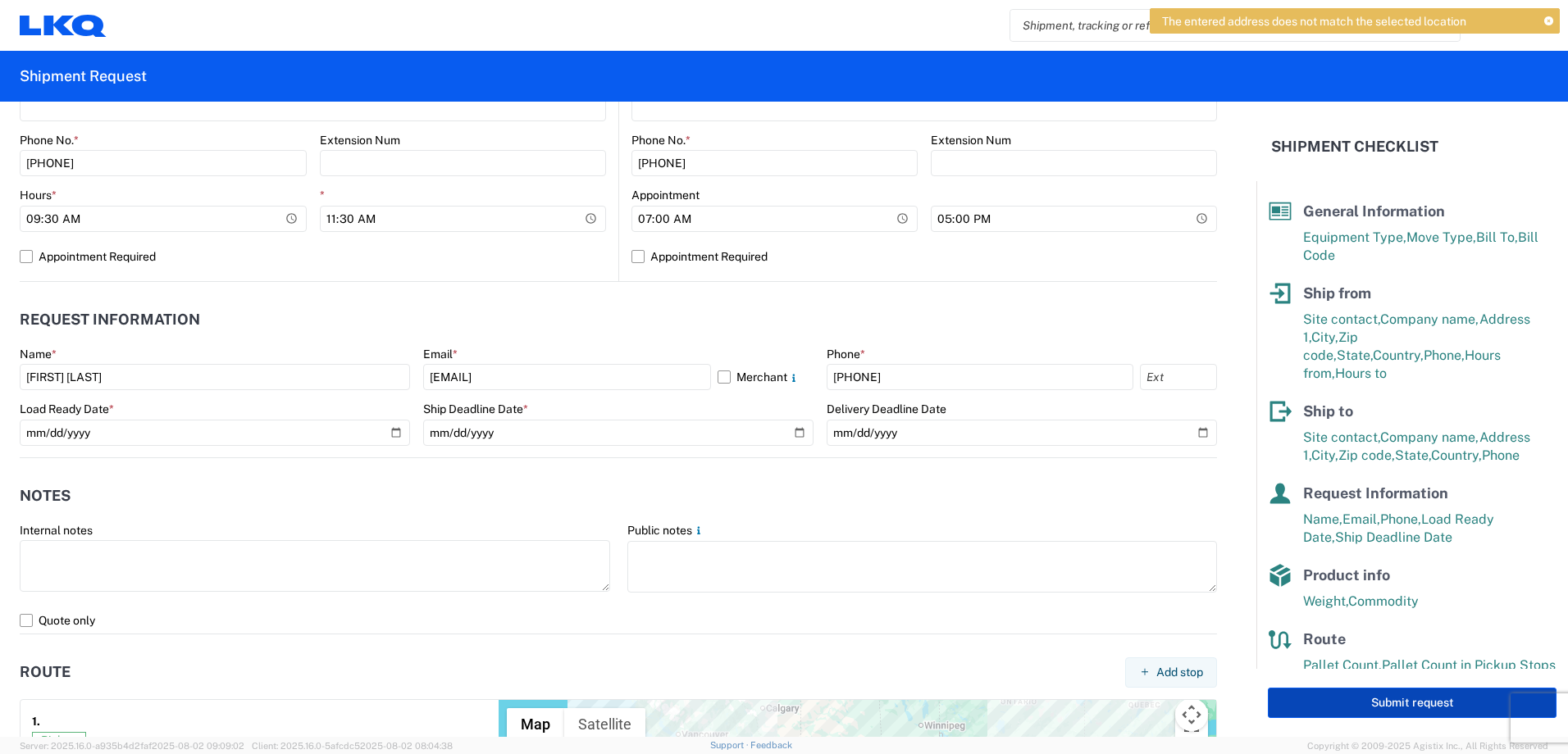 click on "Submit request" 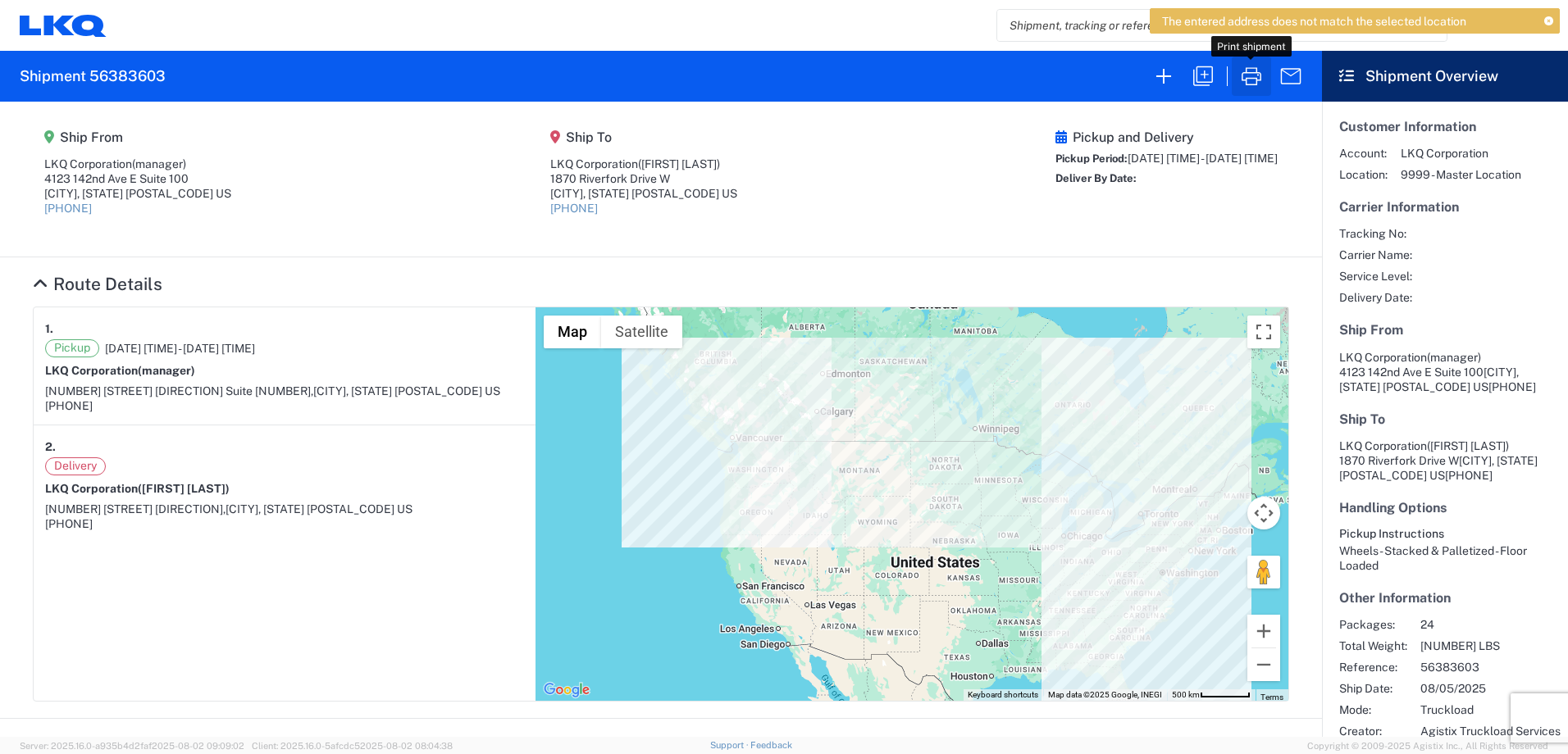 click 